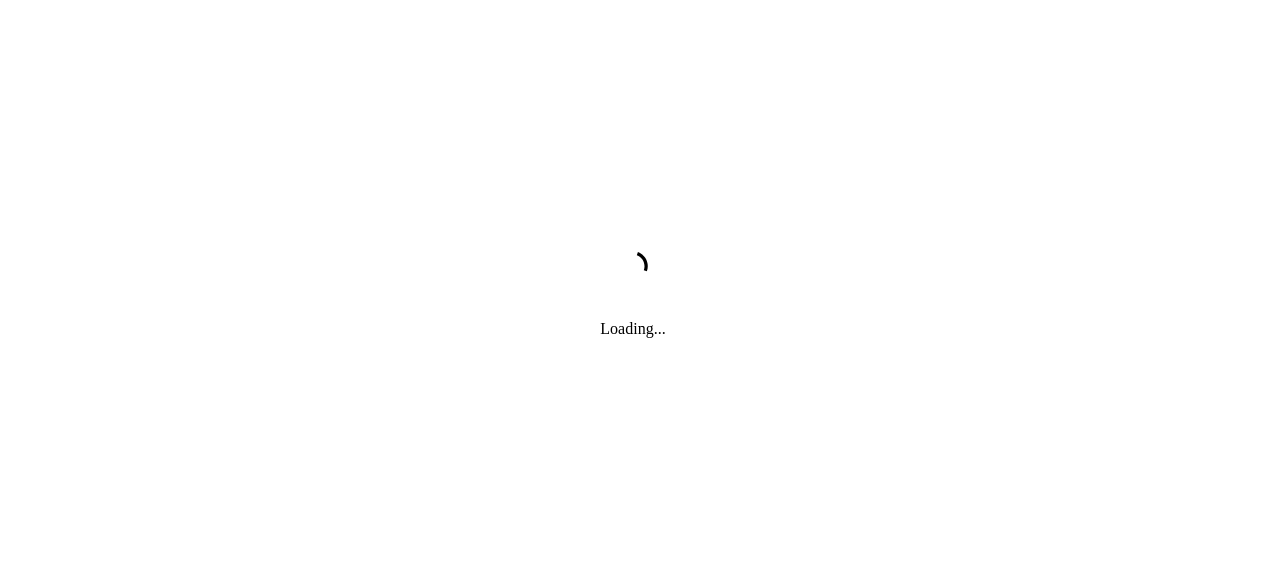 scroll, scrollTop: 0, scrollLeft: 0, axis: both 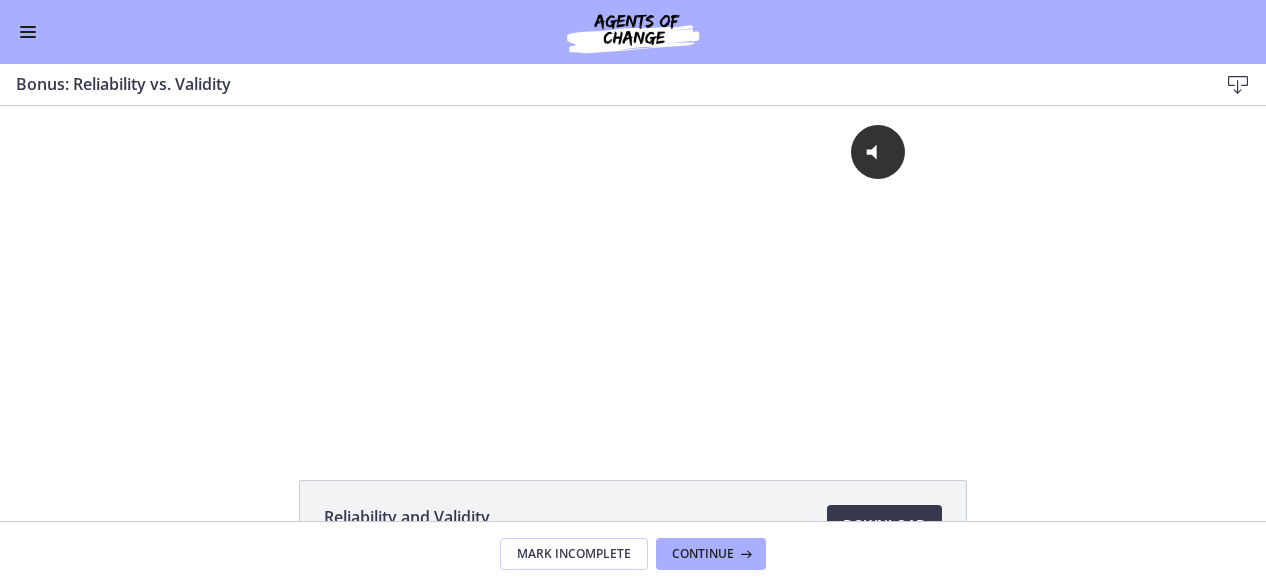 click at bounding box center (28, 32) 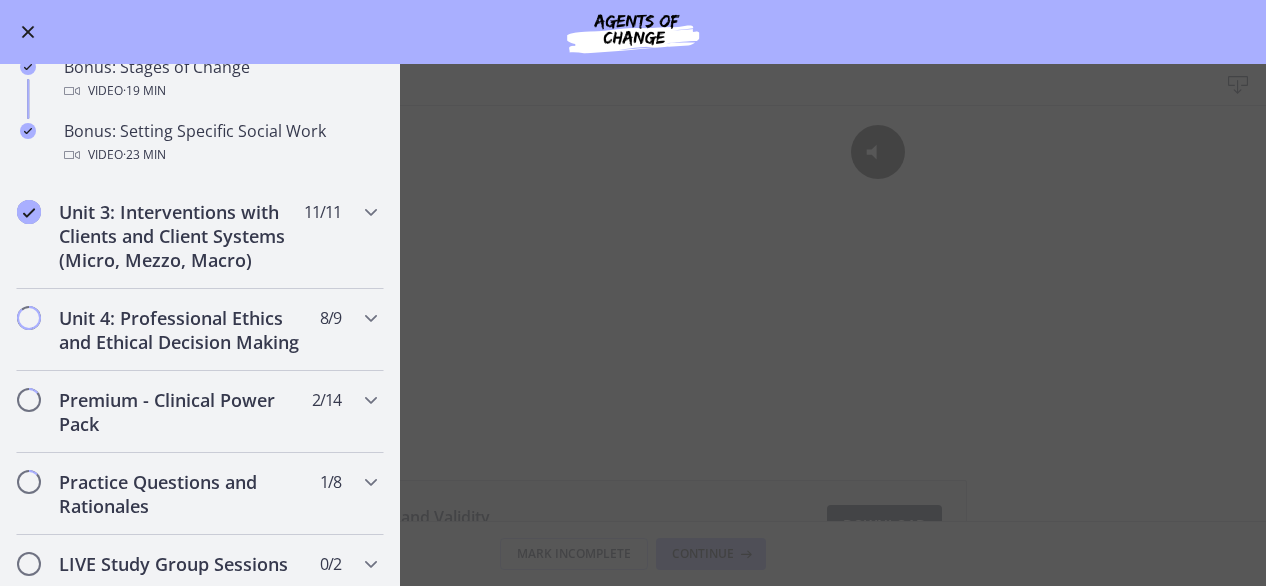 scroll, scrollTop: 1792, scrollLeft: 0, axis: vertical 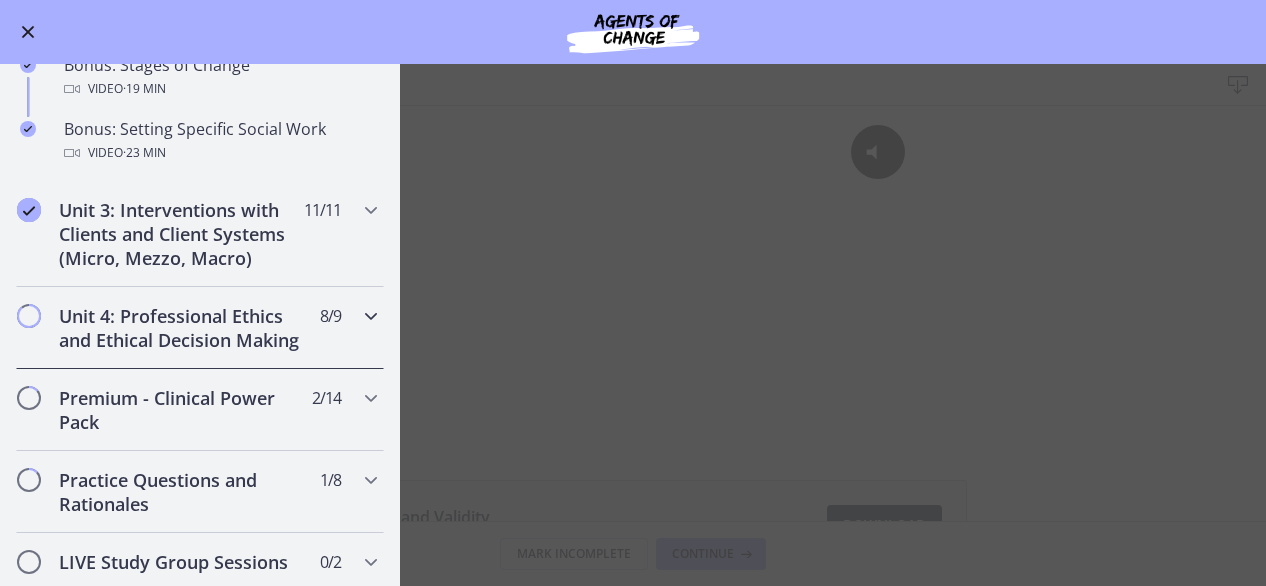 click on "Unit 4: Professional Ethics and Ethical Decision Making" at bounding box center [181, 328] 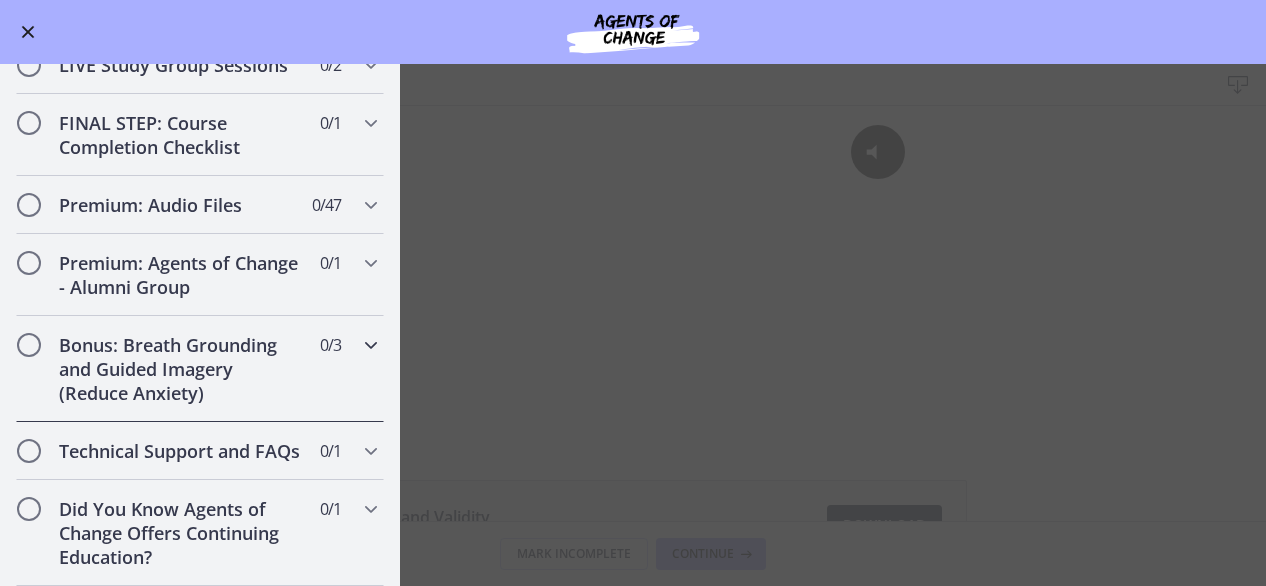 click on "Bonus: Breath Grounding and Guided Imagery (Reduce Anxiety)" at bounding box center [181, 369] 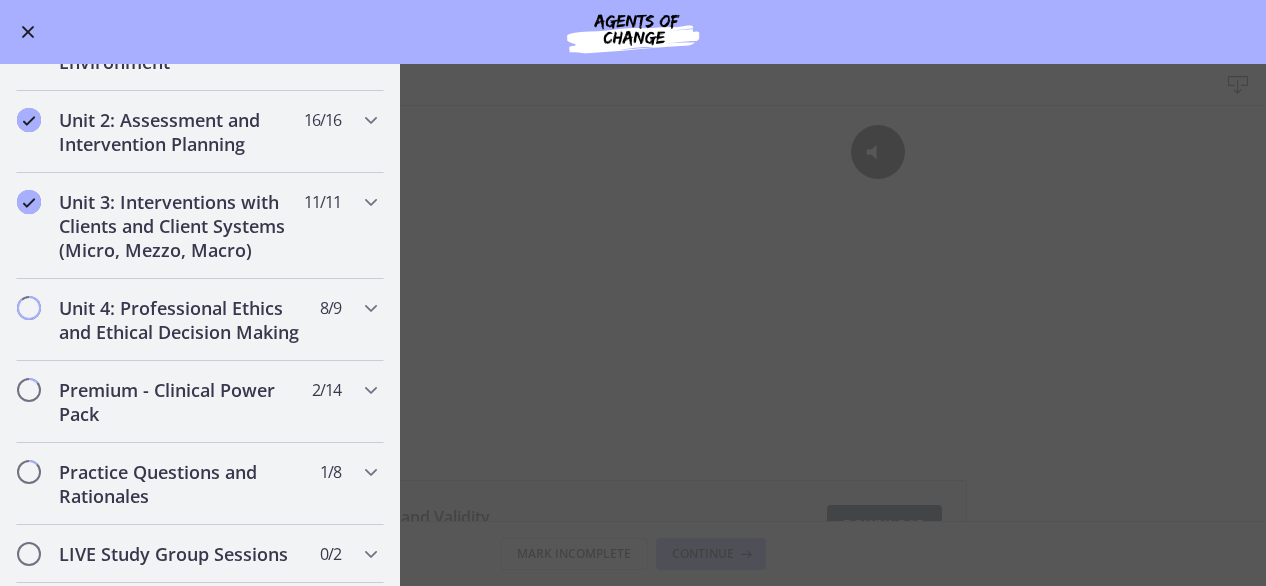 scroll, scrollTop: 519, scrollLeft: 0, axis: vertical 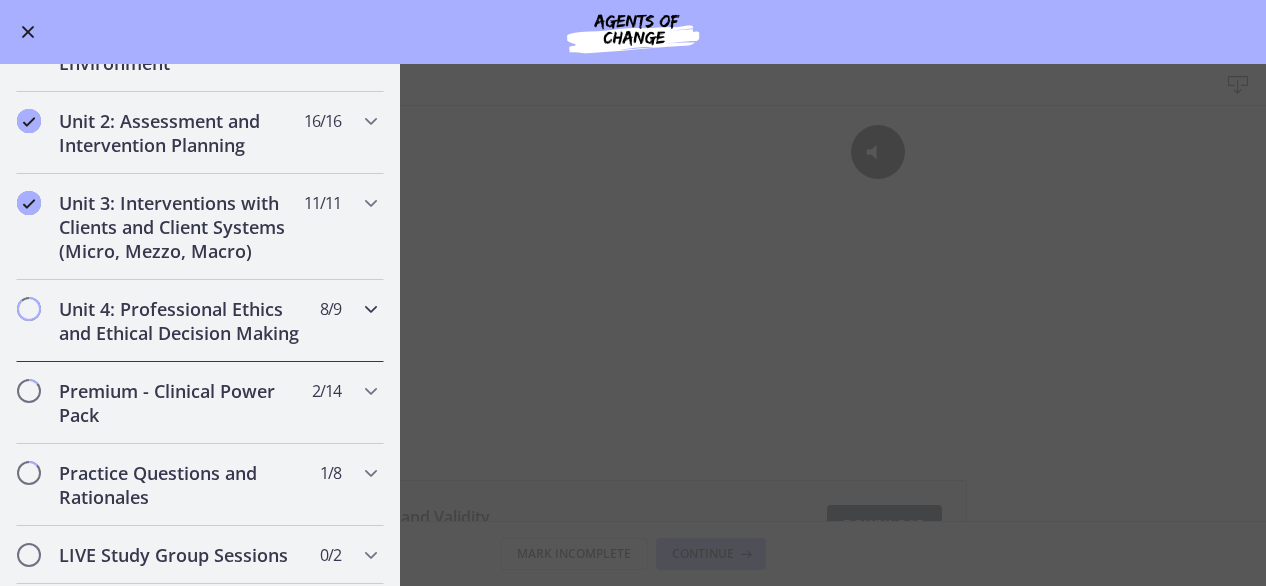 click on "Unit 4: Professional Ethics and Ethical Decision Making" at bounding box center [181, 321] 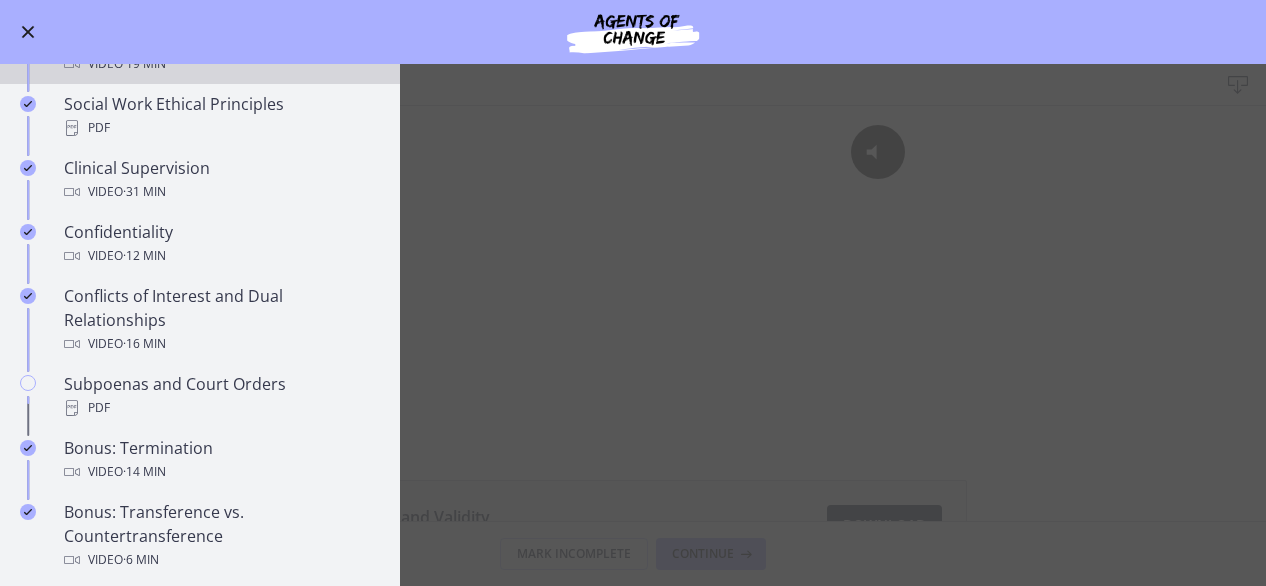 scroll, scrollTop: 934, scrollLeft: 0, axis: vertical 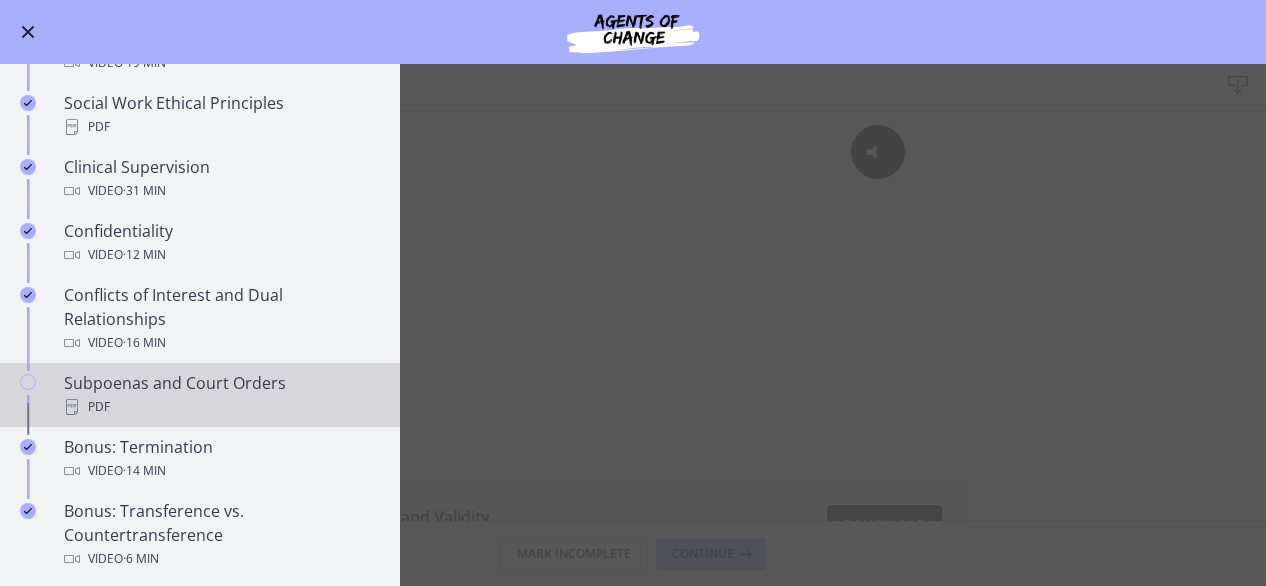 click on "Subpoenas and Court Orders
PDF" at bounding box center (220, 395) 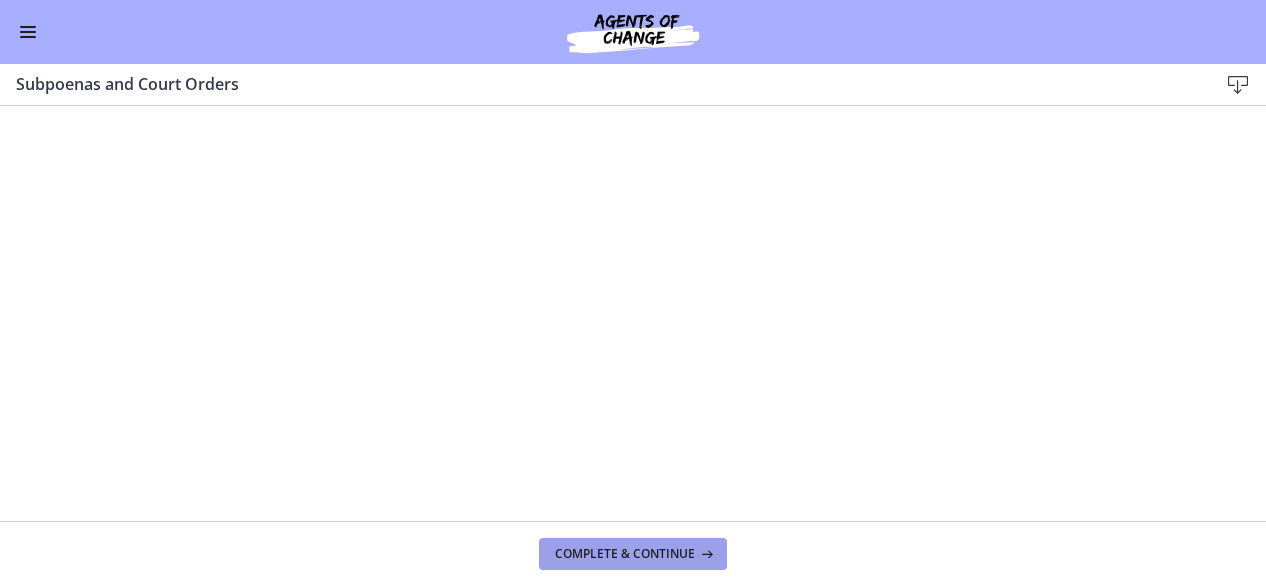 click on "Complete & continue" at bounding box center [625, 554] 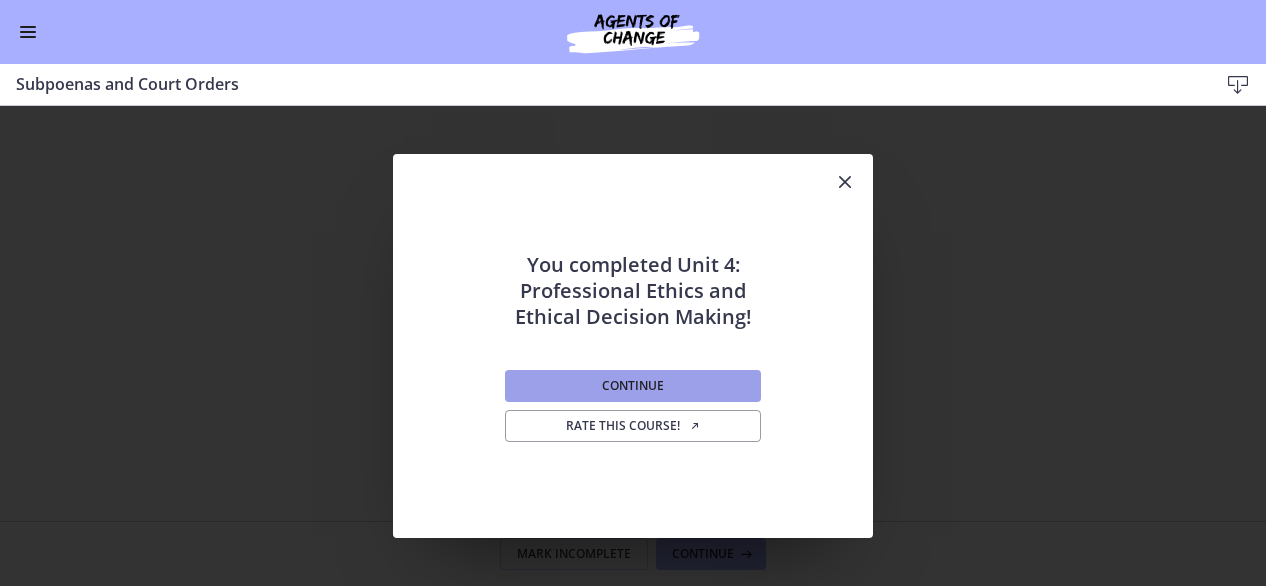 click on "Continue" at bounding box center [633, 386] 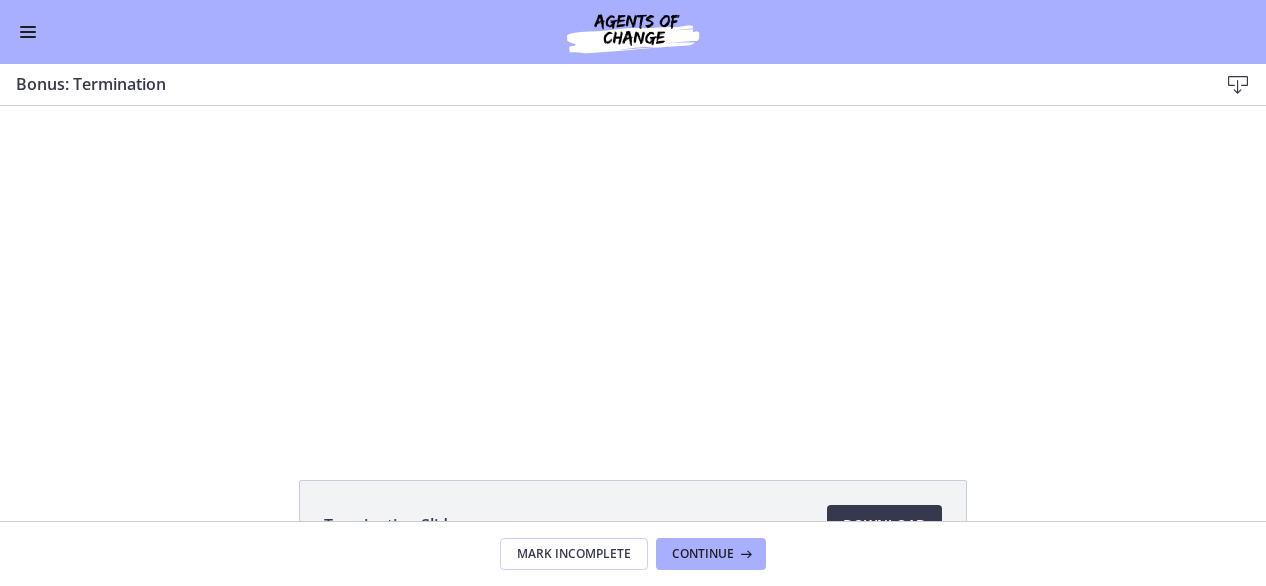 scroll, scrollTop: 0, scrollLeft: 0, axis: both 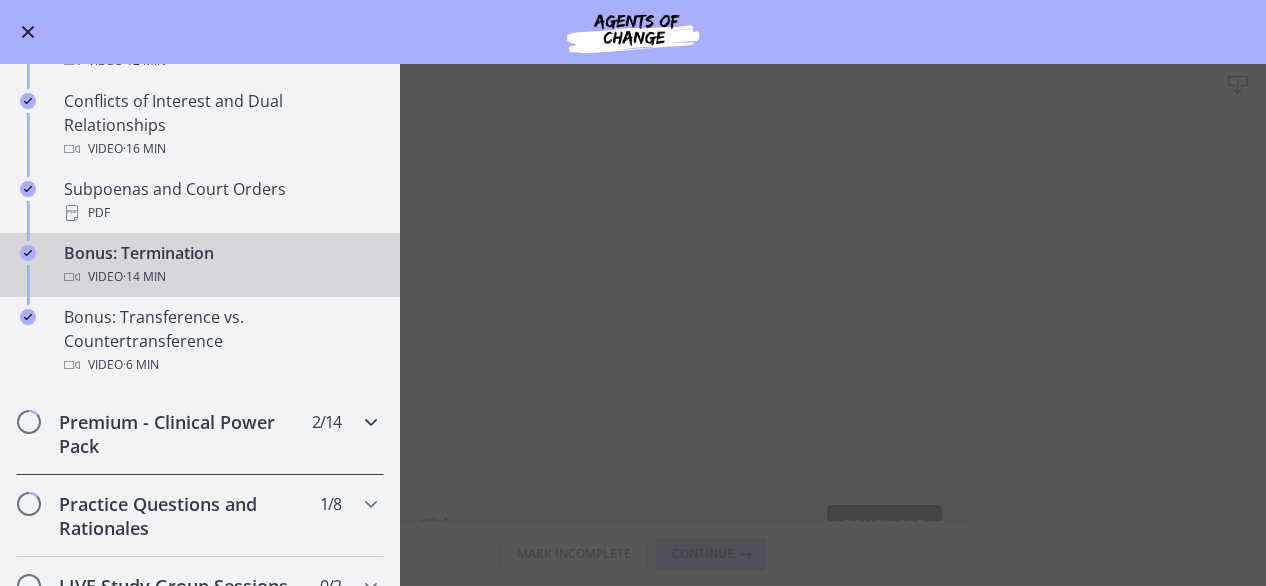 click on "Premium - Clinical Power Pack" at bounding box center (181, 434) 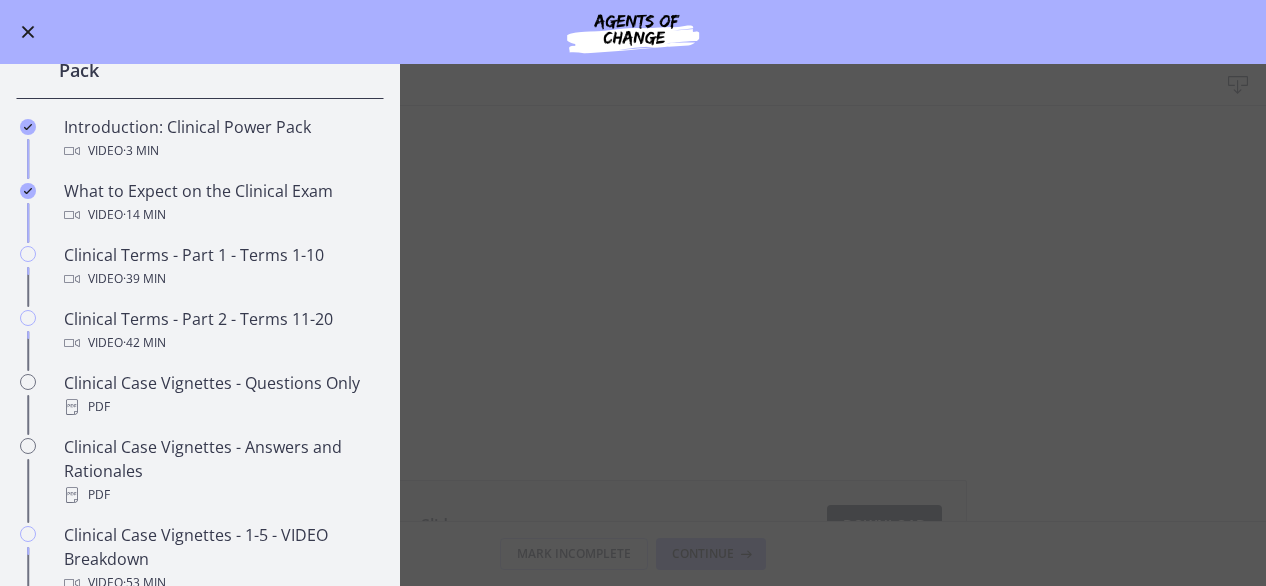 scroll, scrollTop: 873, scrollLeft: 0, axis: vertical 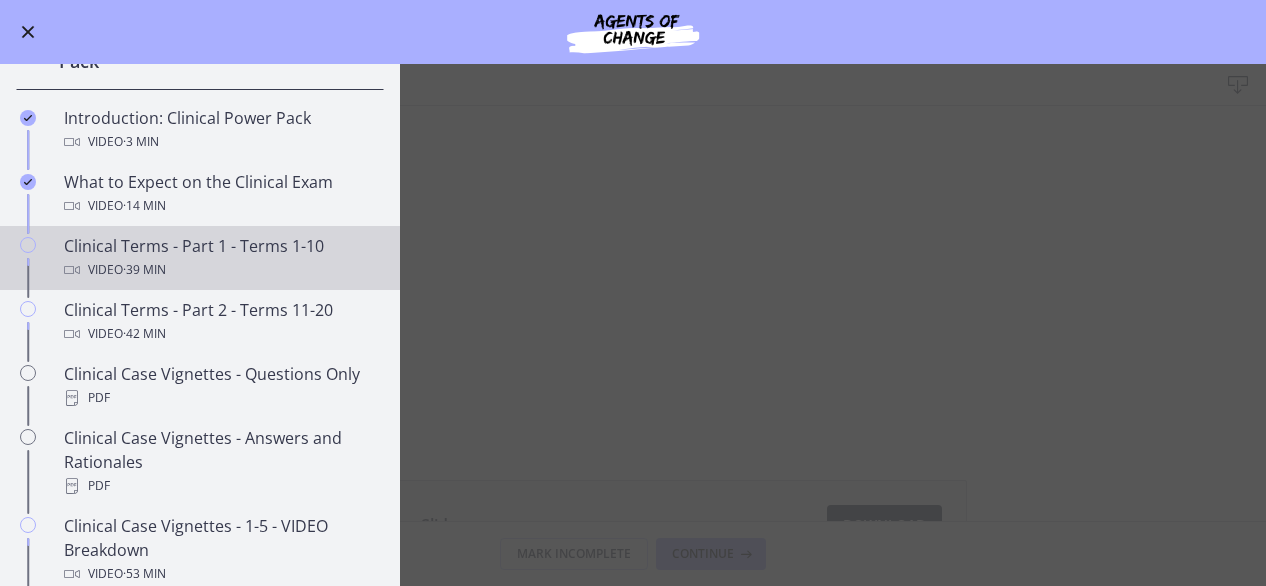 click on "Clinical Terms - Part 1 - Terms 1-10
Video
·  39 min" at bounding box center (220, 258) 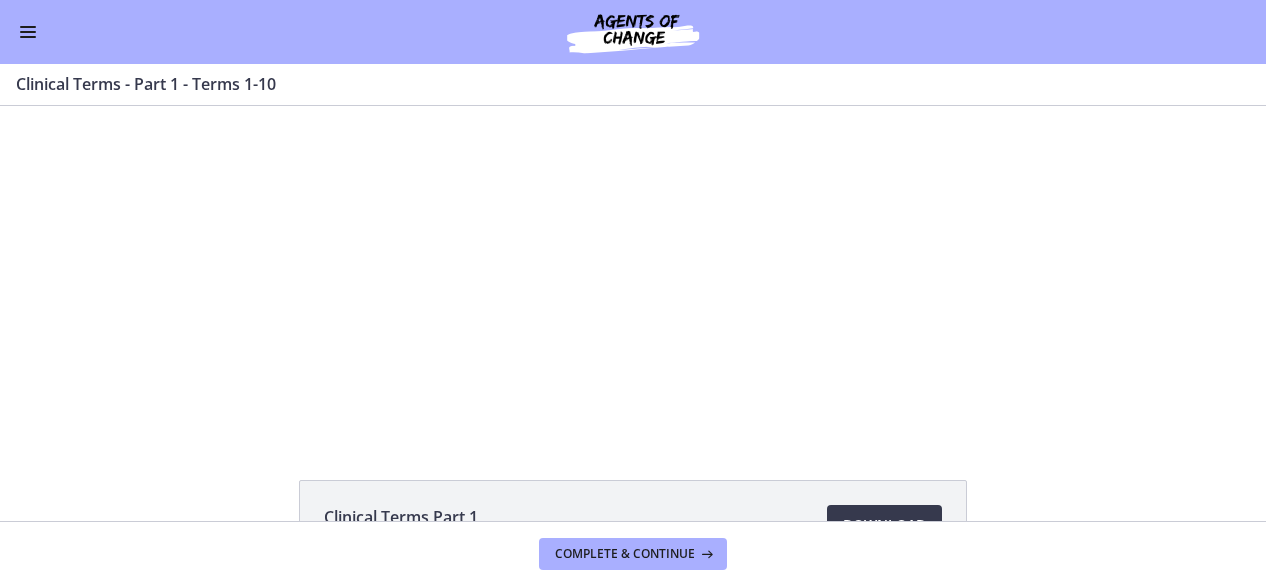 scroll, scrollTop: 0, scrollLeft: 0, axis: both 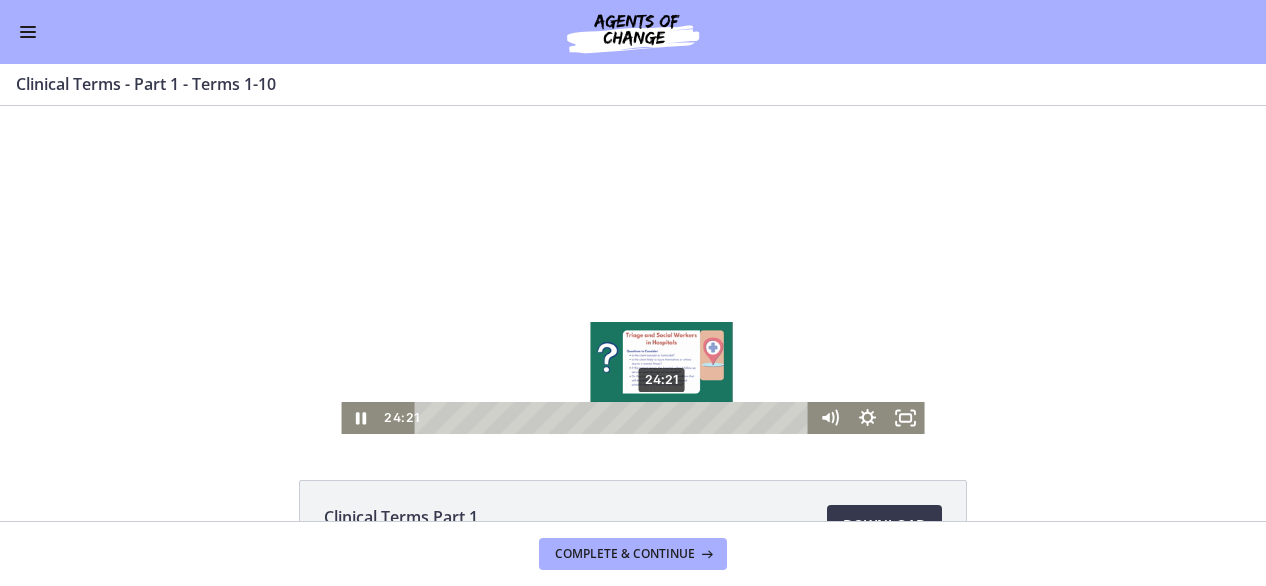 click on "24:21" at bounding box center [615, 418] 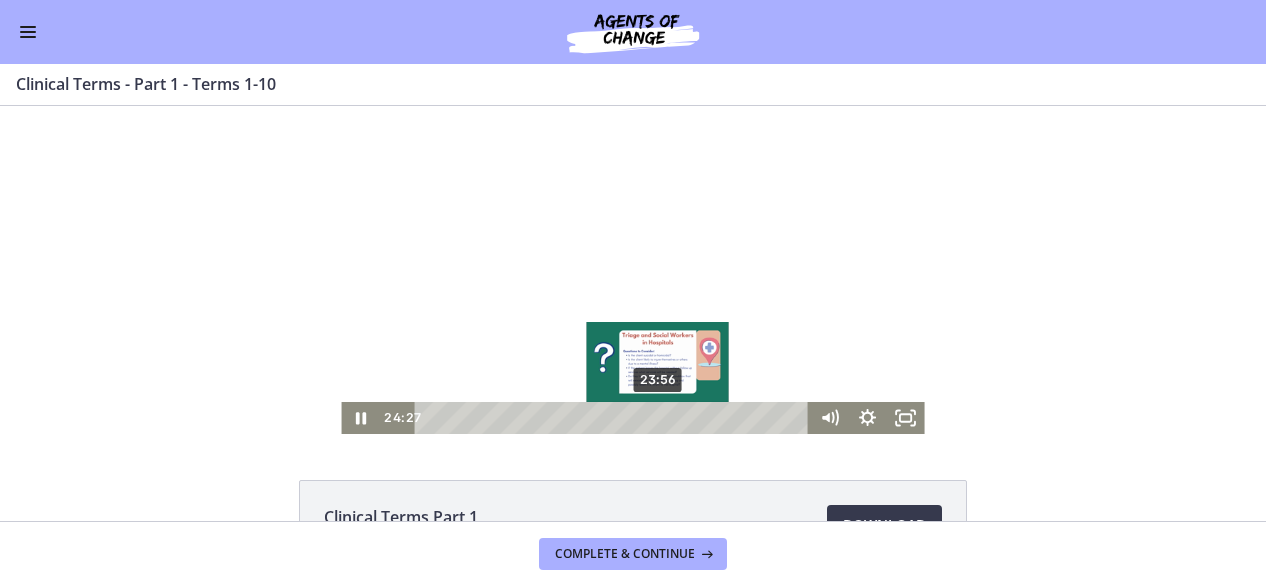 click at bounding box center [663, 418] 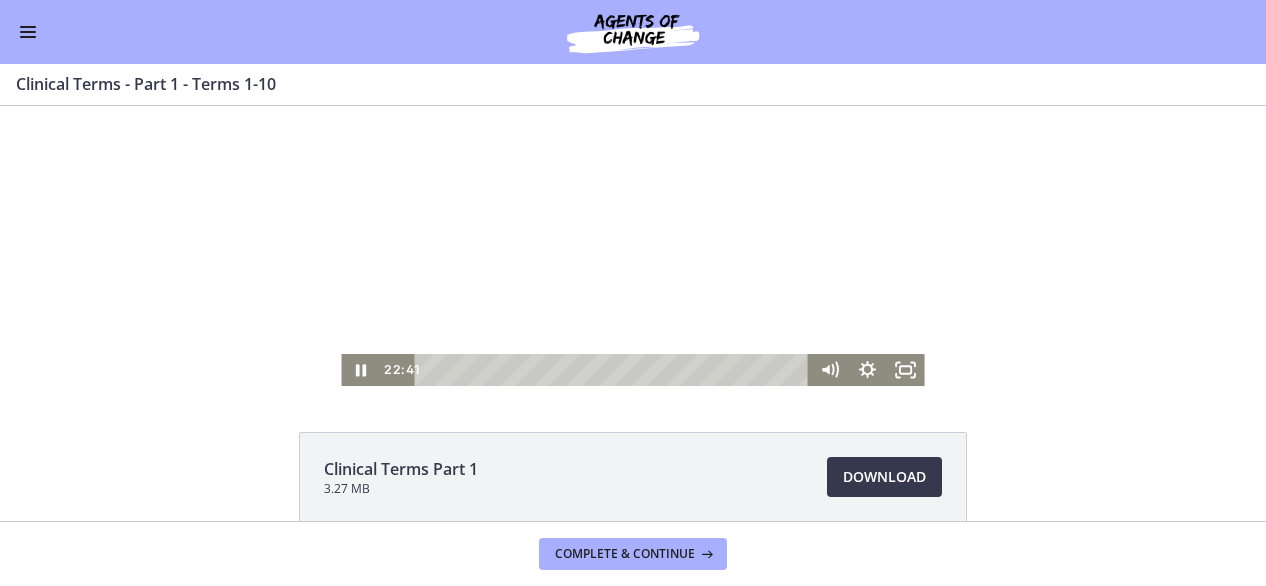 scroll, scrollTop: 0, scrollLeft: 0, axis: both 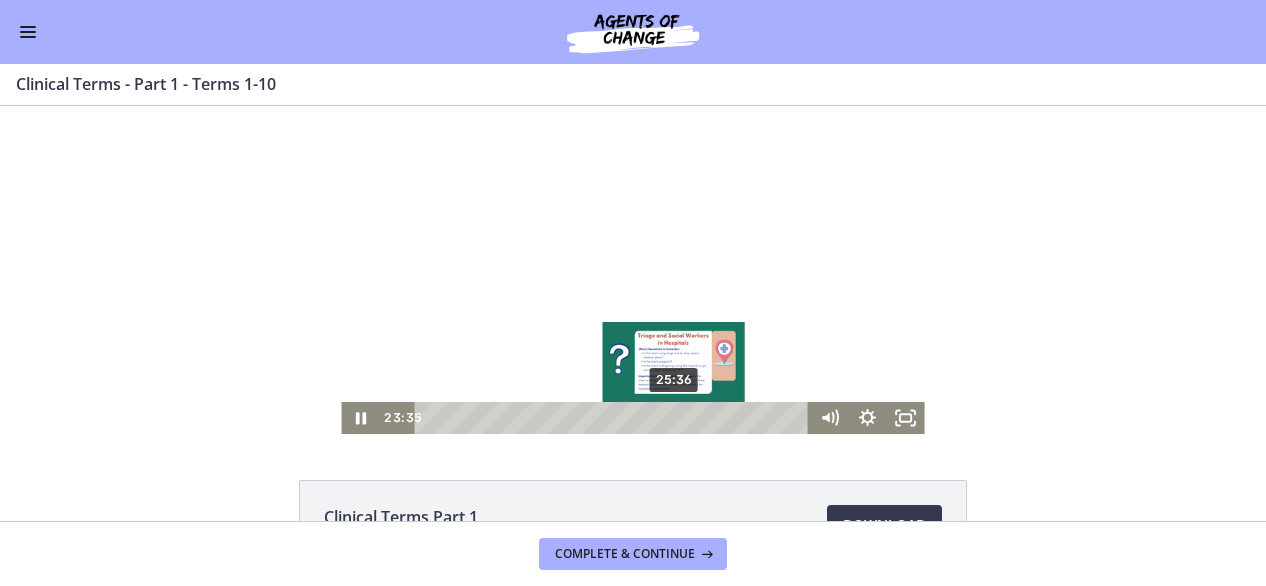 click on "25:36" at bounding box center [615, 418] 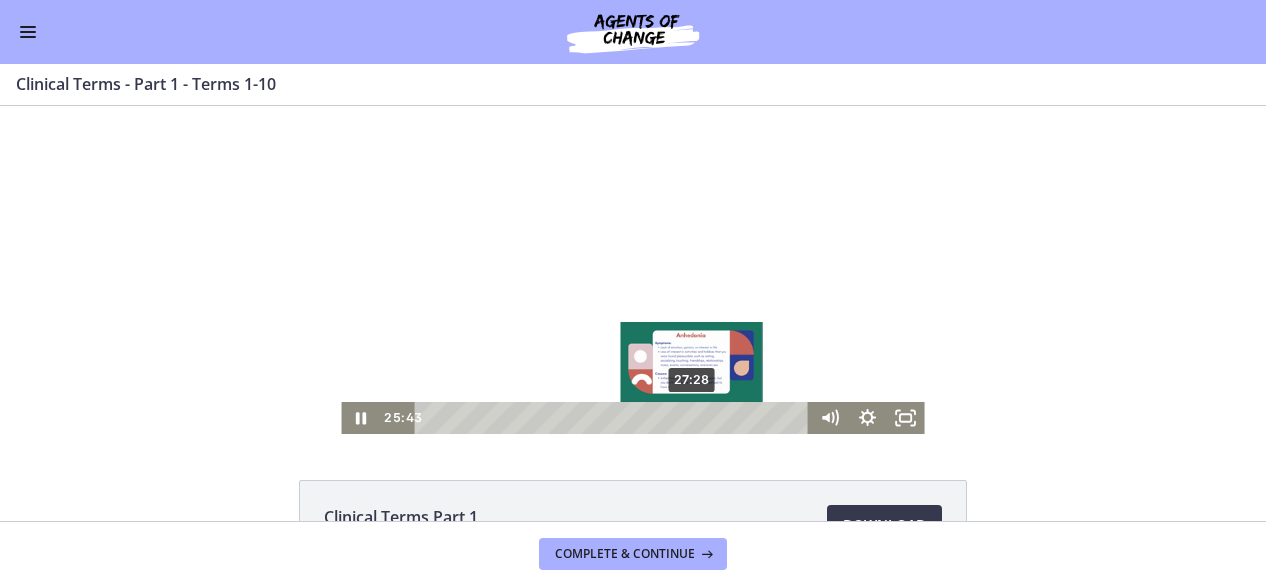 click on "27:28" at bounding box center [615, 418] 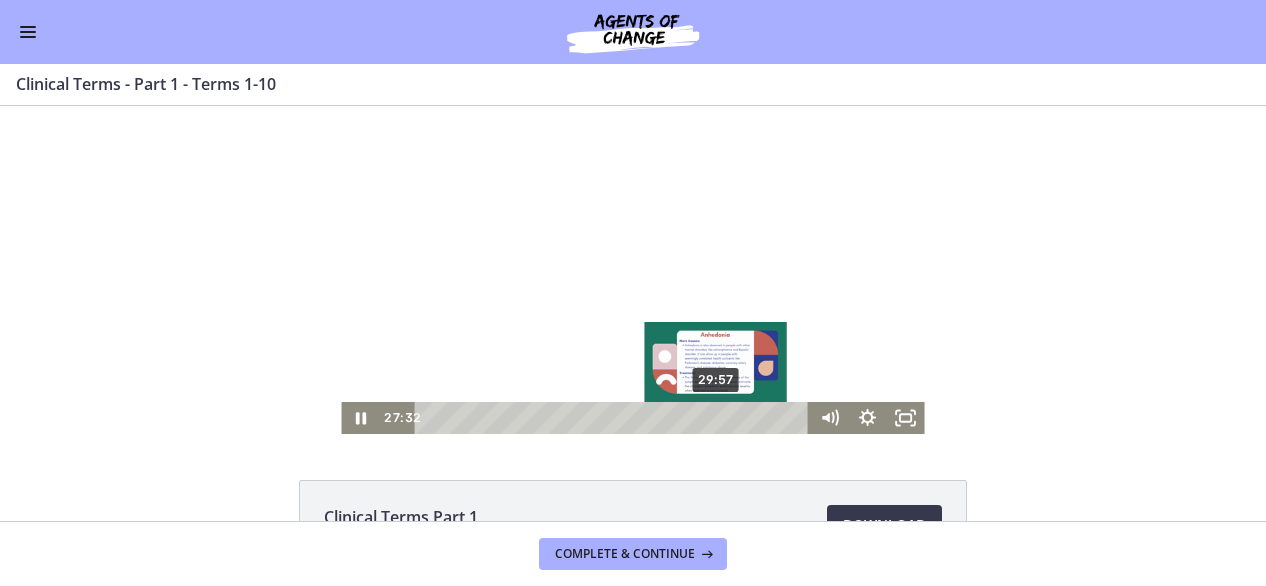 click on "29:57" at bounding box center [615, 418] 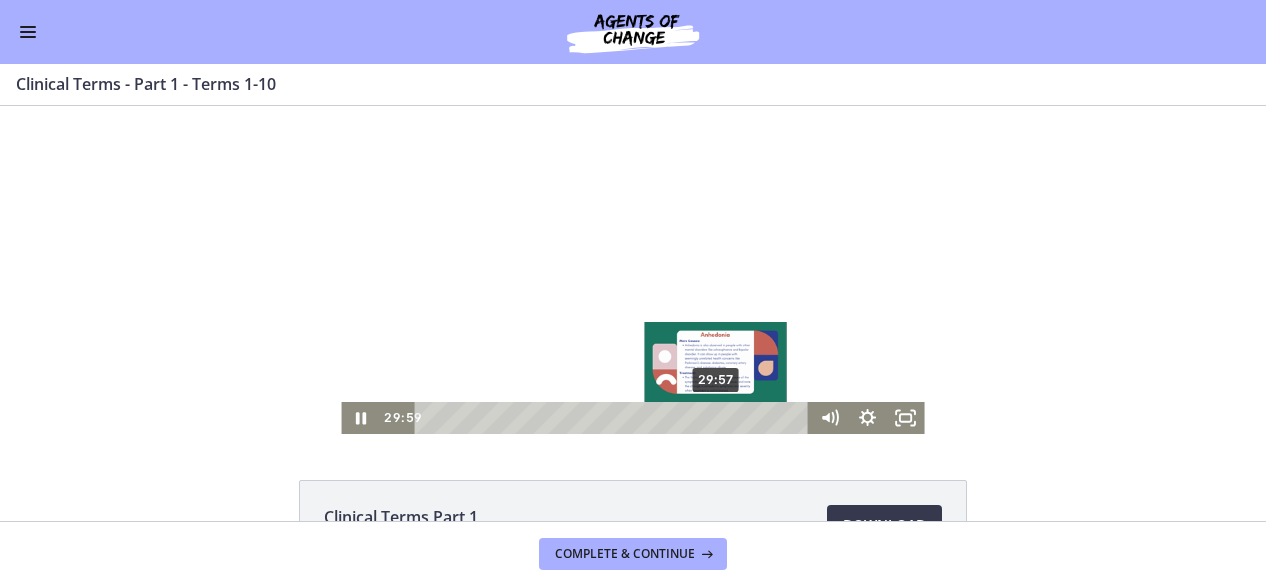 click at bounding box center [715, 418] 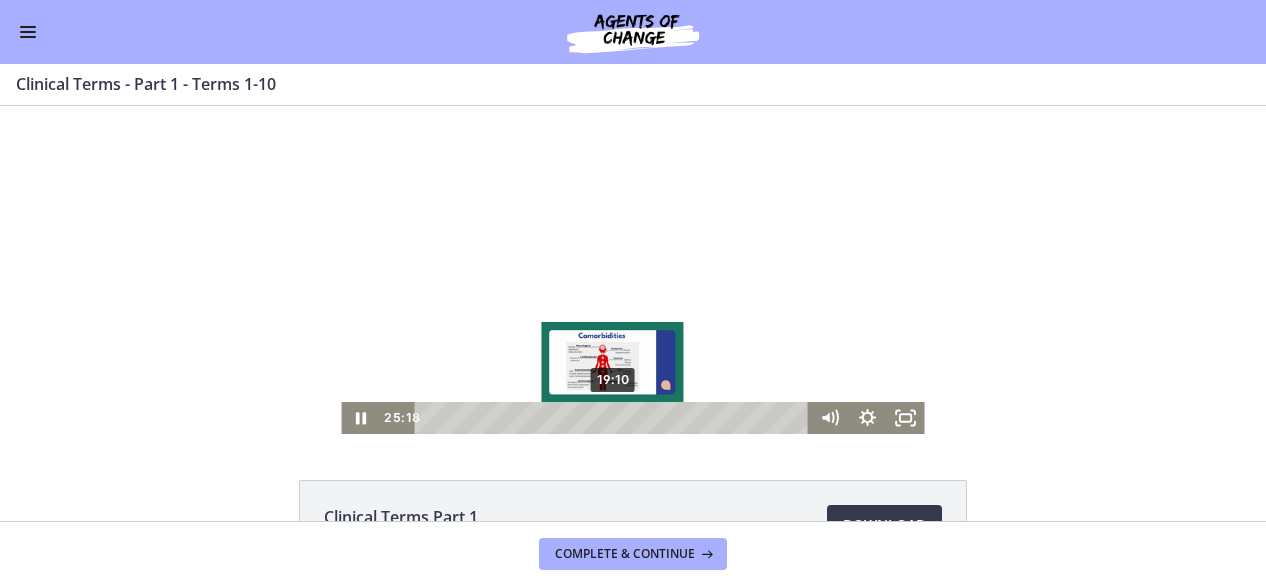 click on "19:10" at bounding box center (615, 418) 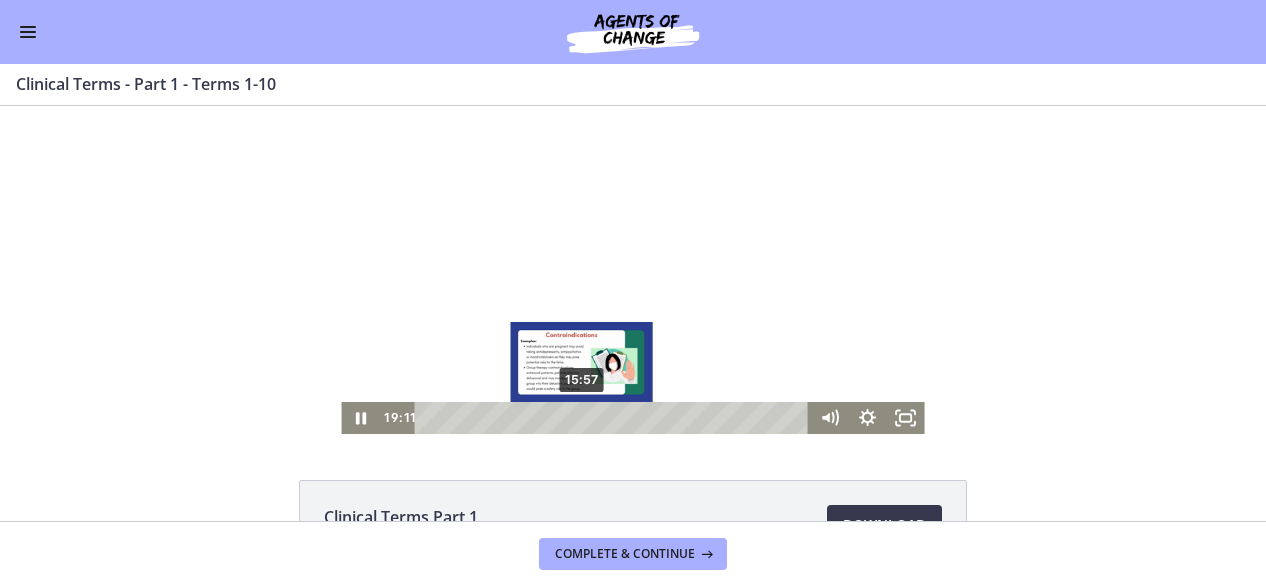 click on "15:57" at bounding box center (615, 418) 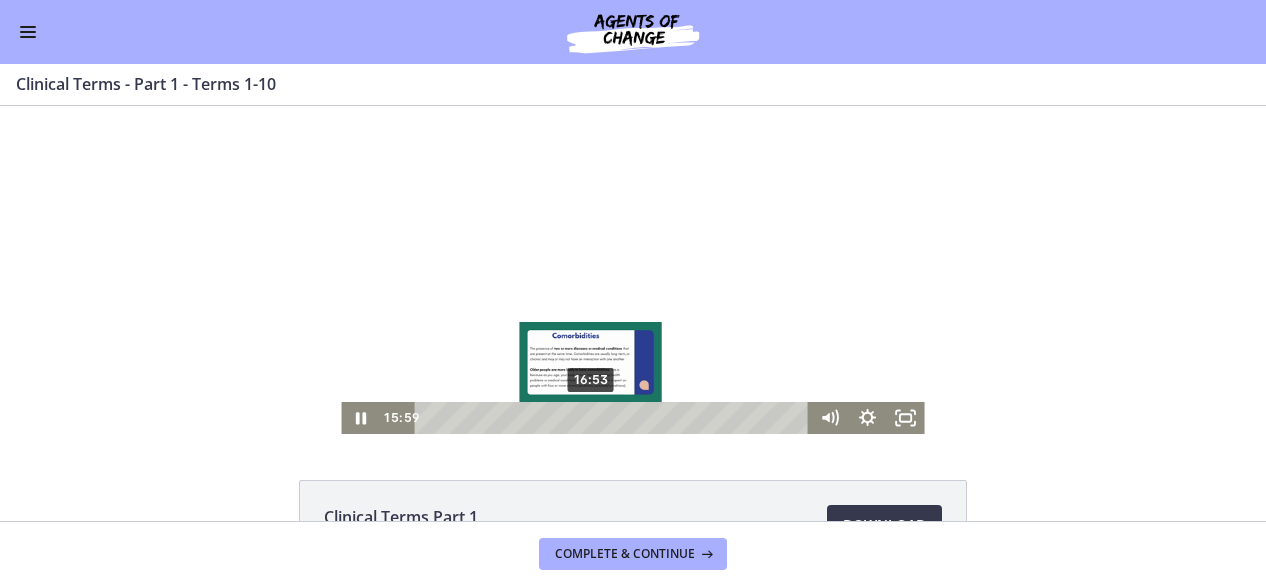 click on "16:53" at bounding box center (615, 418) 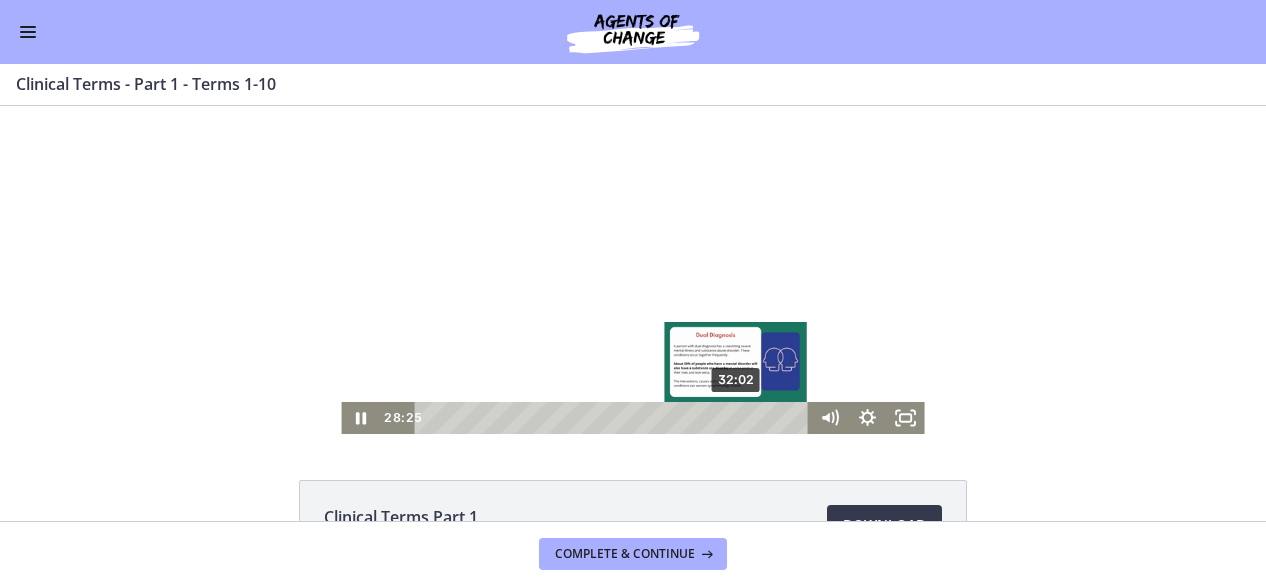 click on "32:02" at bounding box center [615, 418] 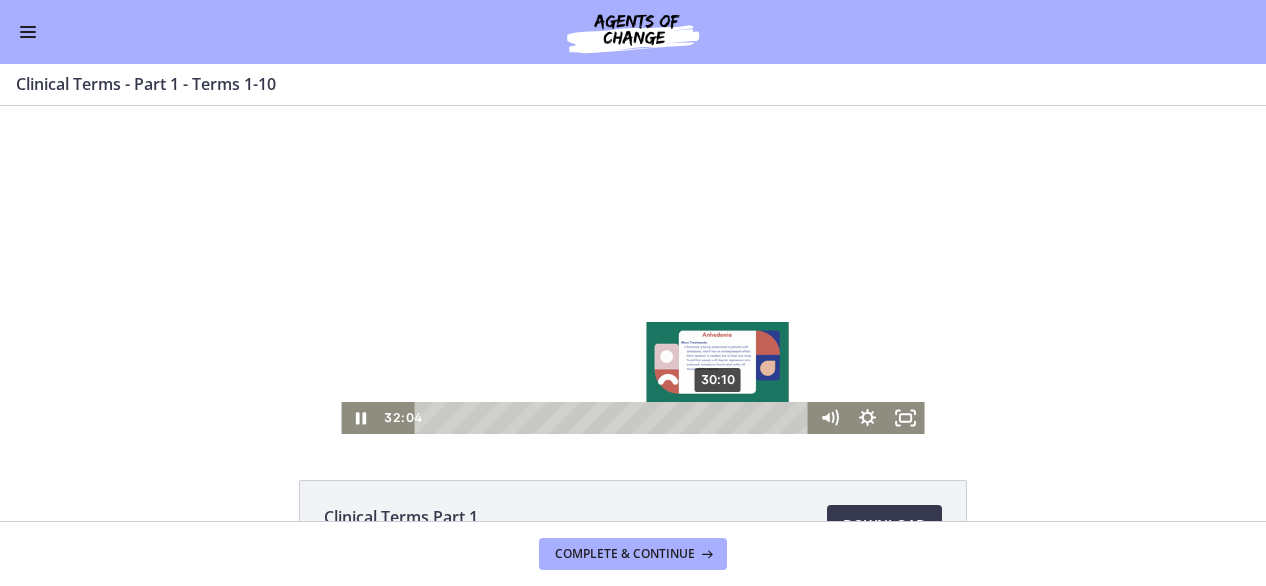 click on "30:10" at bounding box center [615, 418] 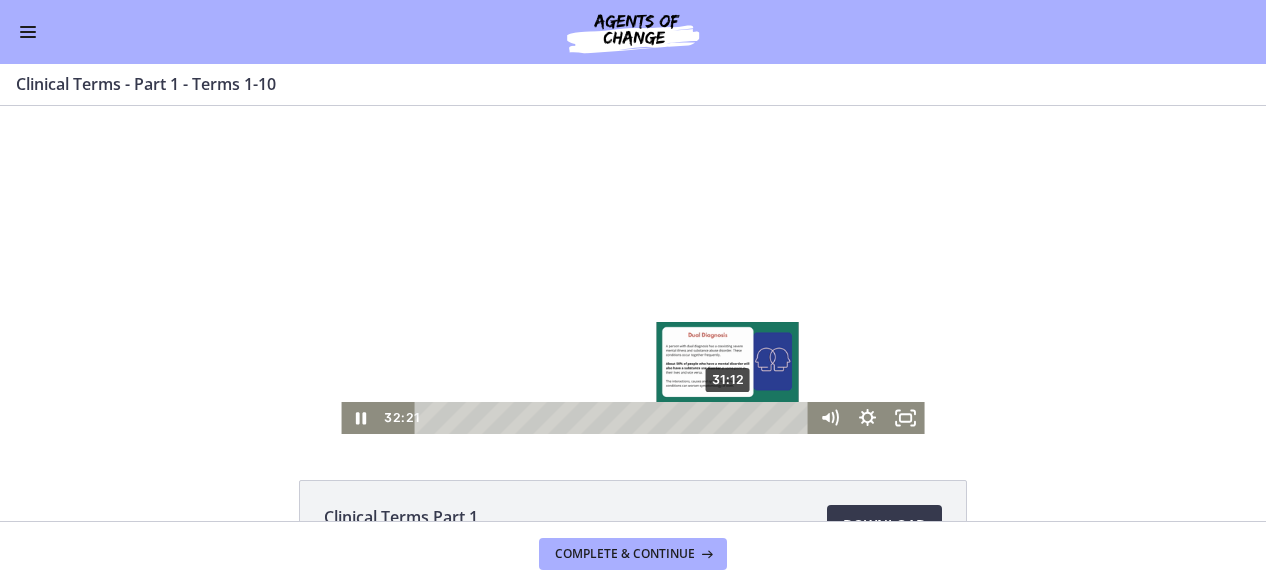 click on "31:12" at bounding box center [615, 418] 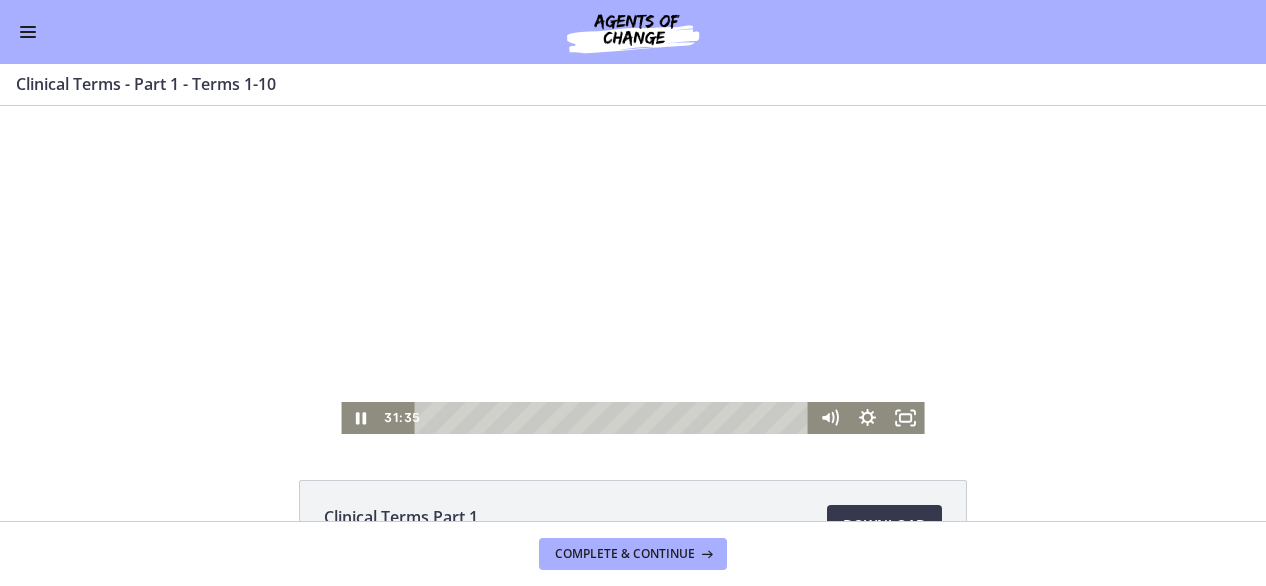 click on "Click for sound
@keyframes VOLUME_SMALL_WAVE_FLASH {
0% { opacity: 0; }
33% { opacity: 1; }
66% { opacity: 1; }
100% { opacity: 0; }
}
@keyframes VOLUME_LARGE_WAVE_FLASH {
0% { opacity: 0; }
33% { opacity: 1; }
66% { opacity: 1; }
100% { opacity: 0; }
}
.volume__small-wave {
animation: VOLUME_SMALL_WAVE_FLASH 2s infinite;
opacity: 0;
}
.volume__large-wave {
animation: VOLUME_LARGE_WAVE_FLASH 2s infinite .3s;
opacity: 0;
}
31:35 32:39" at bounding box center [633, 270] 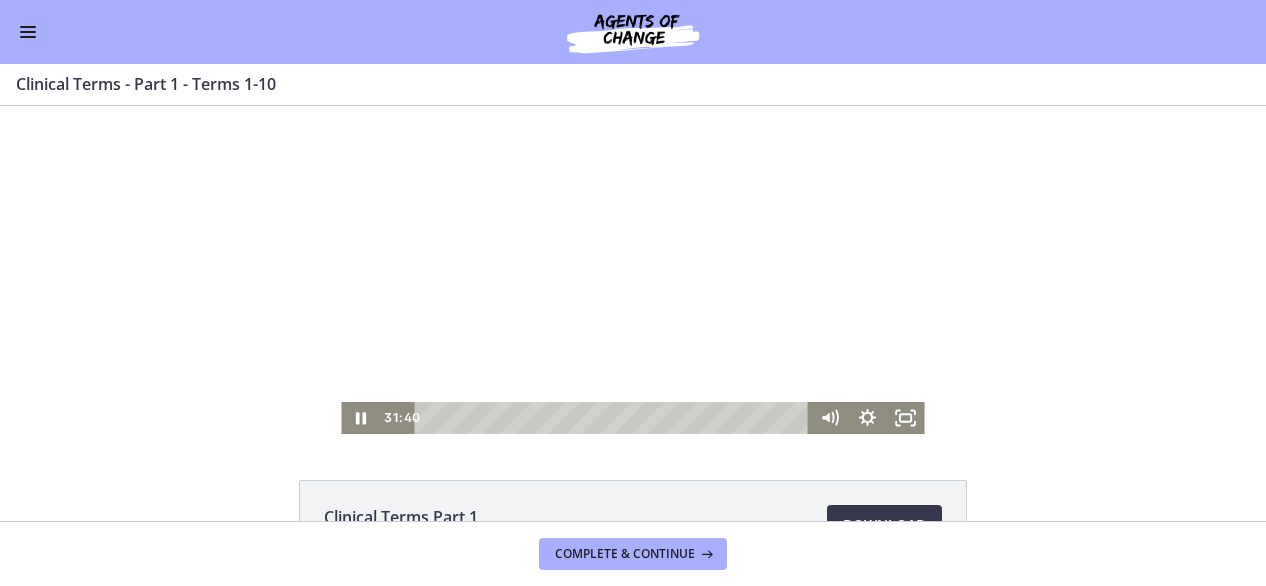 click at bounding box center (632, 270) 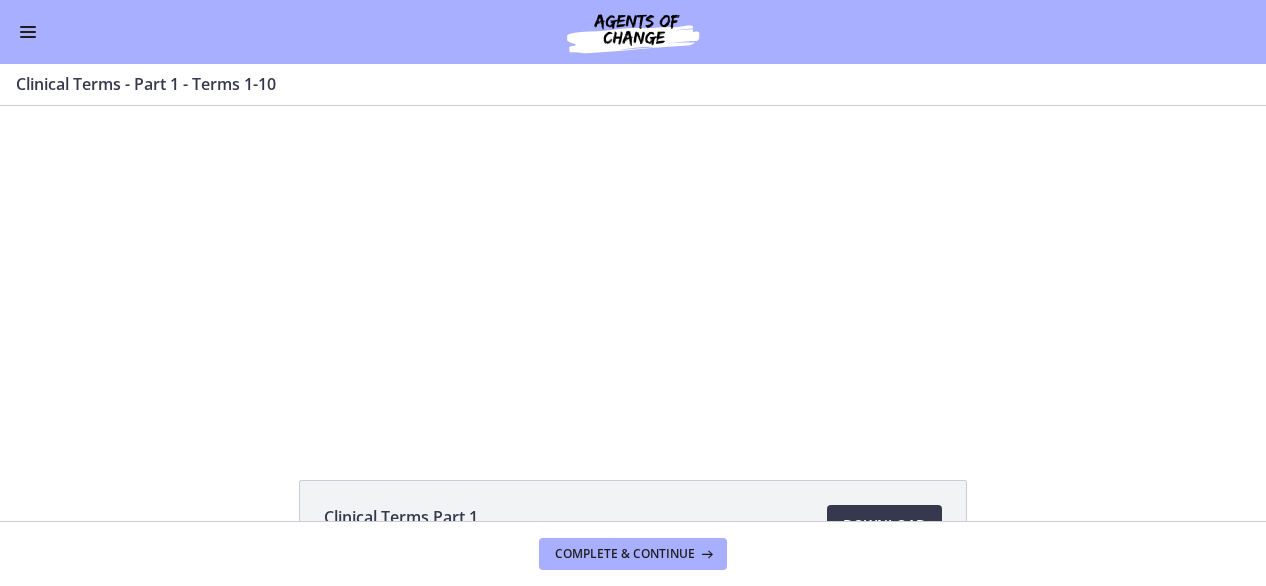 click at bounding box center (632, 270) 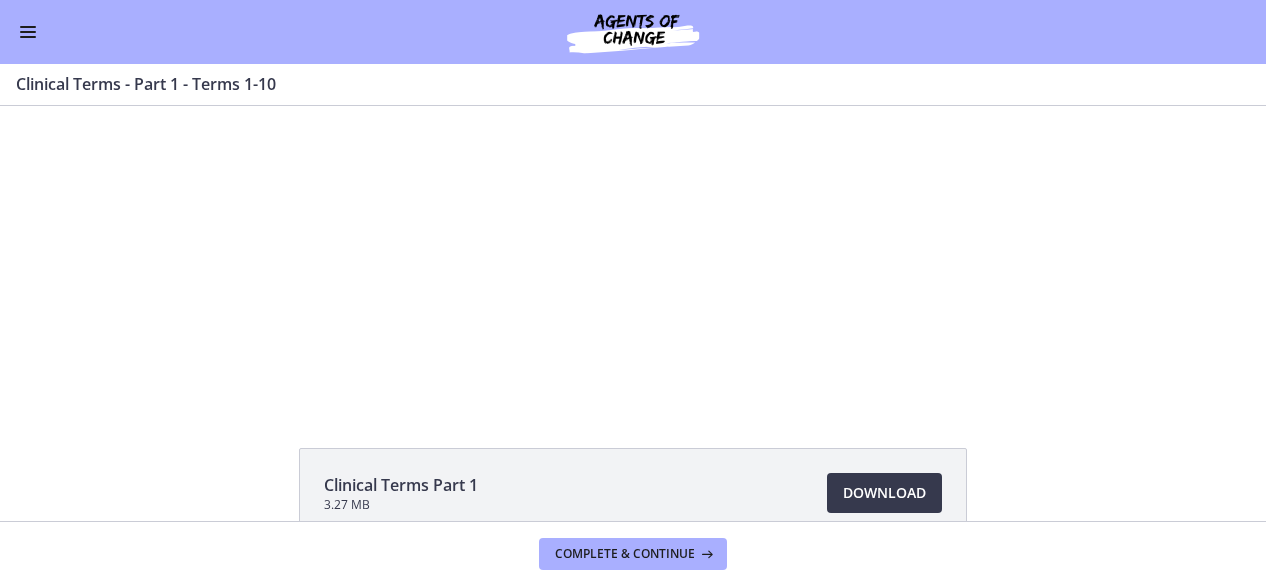 scroll, scrollTop: 144, scrollLeft: 0, axis: vertical 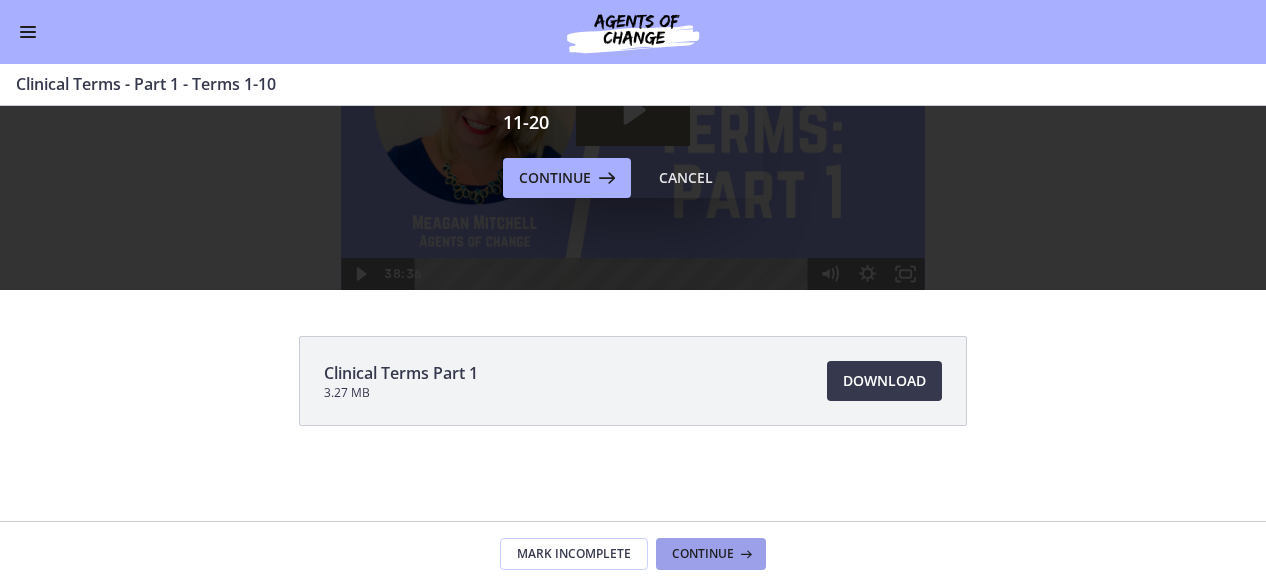 click on "Continue" at bounding box center [703, 554] 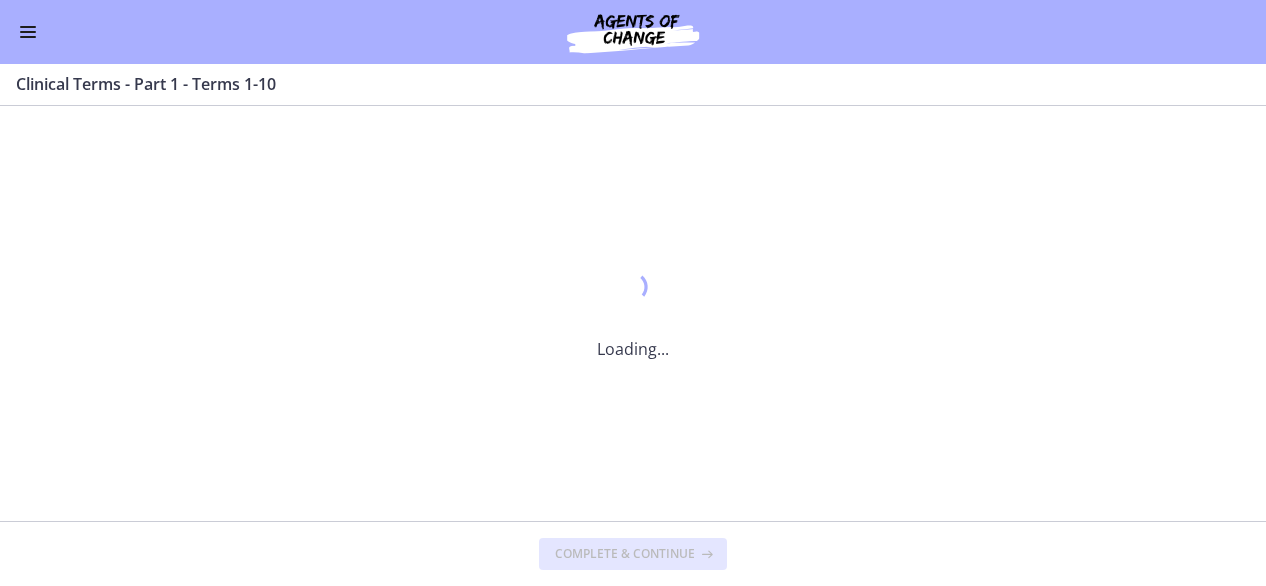 scroll, scrollTop: 0, scrollLeft: 0, axis: both 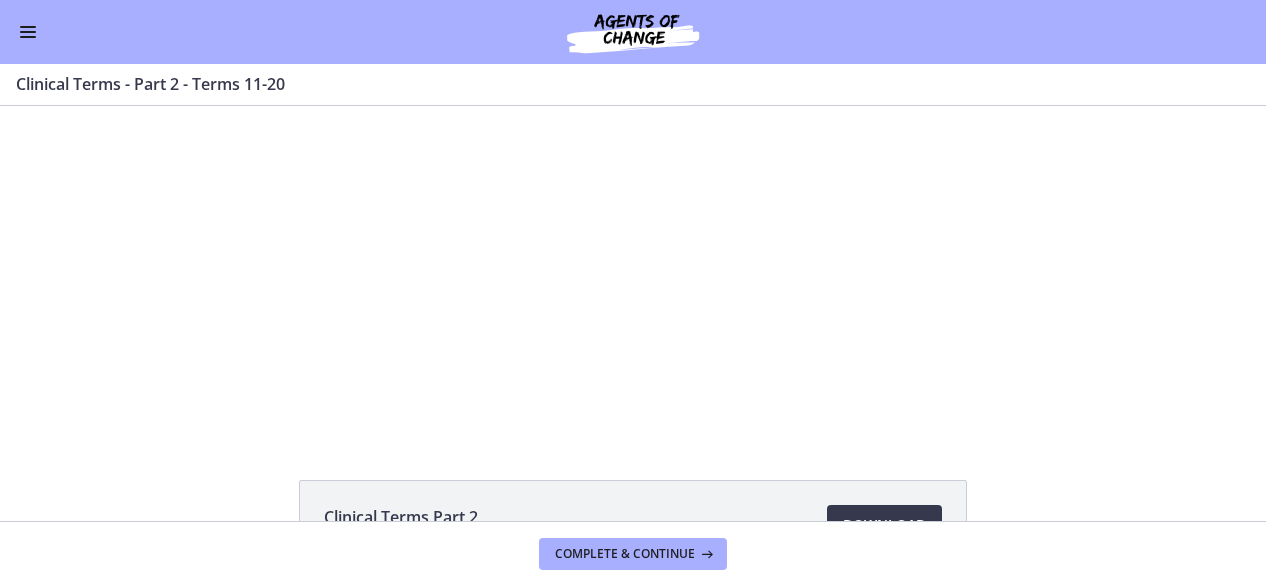click at bounding box center (28, 32) 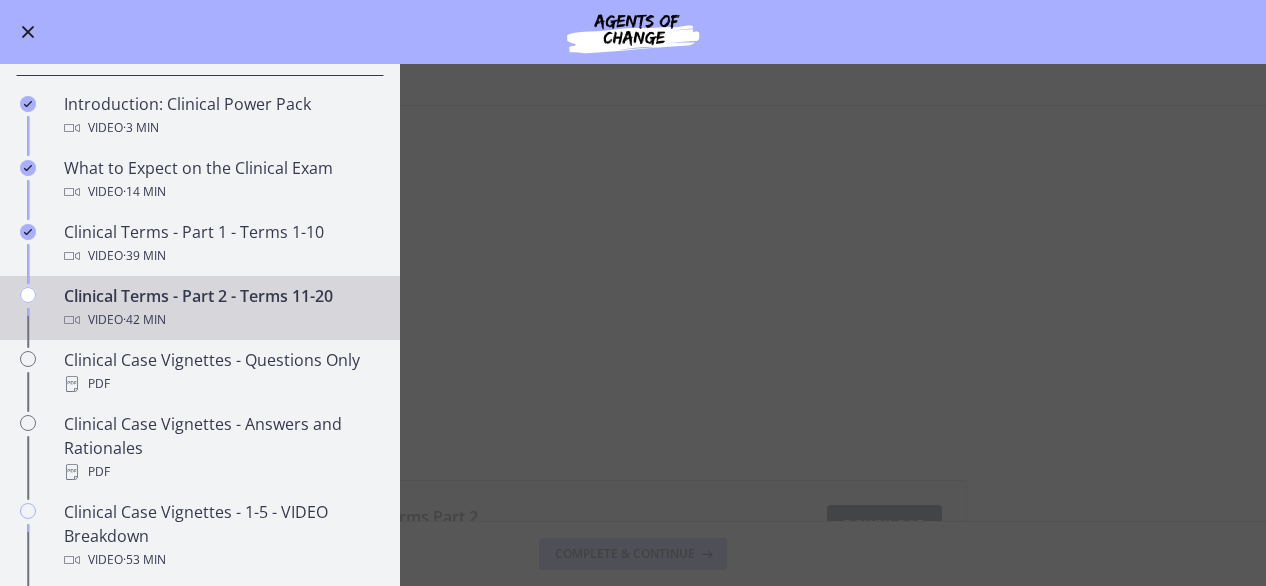 scroll, scrollTop: 893, scrollLeft: 0, axis: vertical 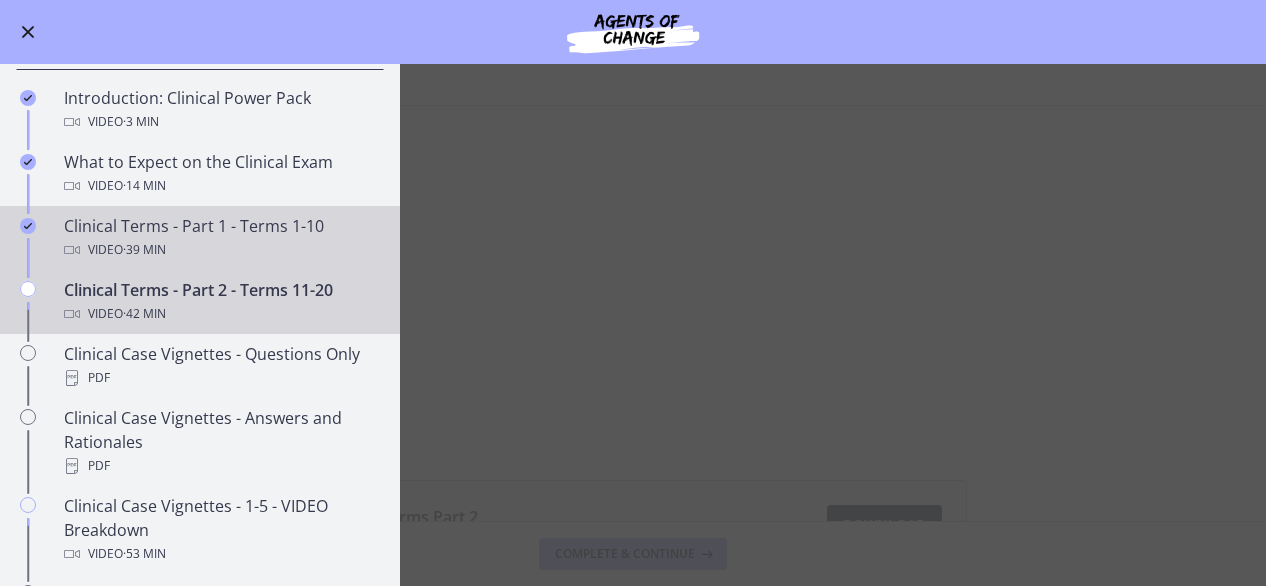 drag, startPoint x: 278, startPoint y: 266, endPoint x: 276, endPoint y: 152, distance: 114.01754 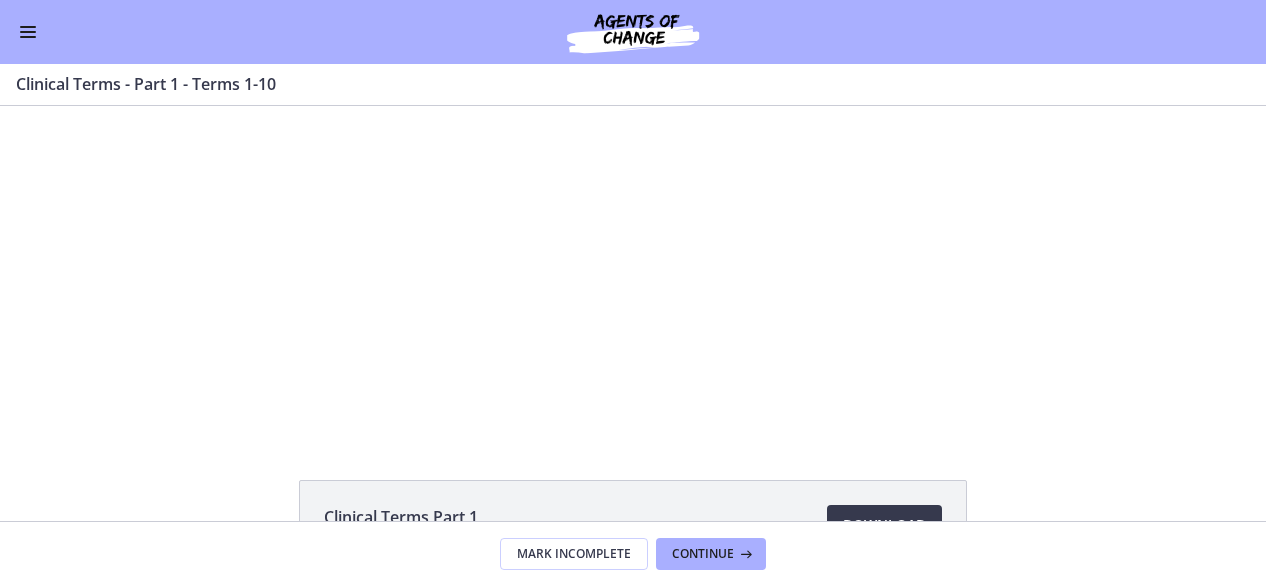 scroll, scrollTop: 0, scrollLeft: 0, axis: both 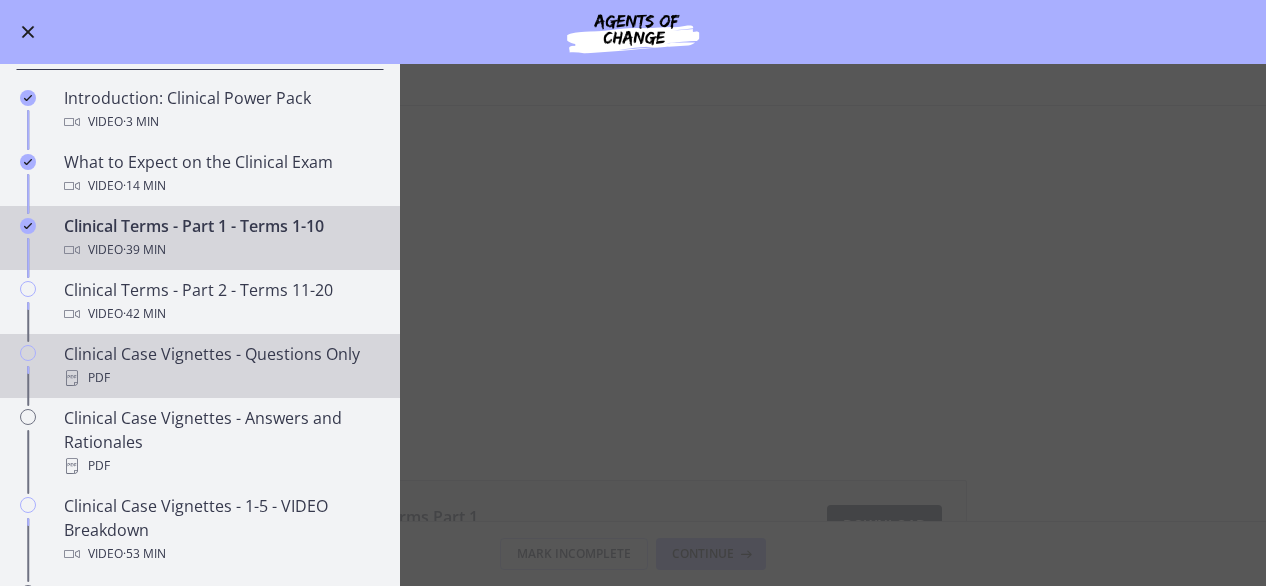 click on "PDF" at bounding box center (220, 378) 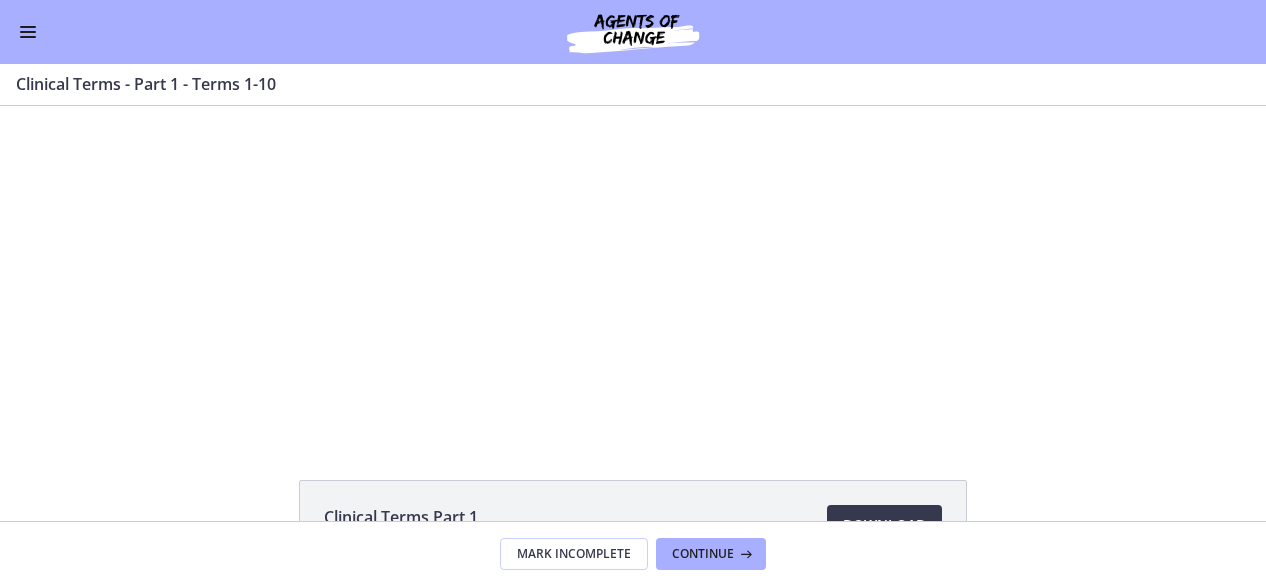 scroll, scrollTop: 0, scrollLeft: 0, axis: both 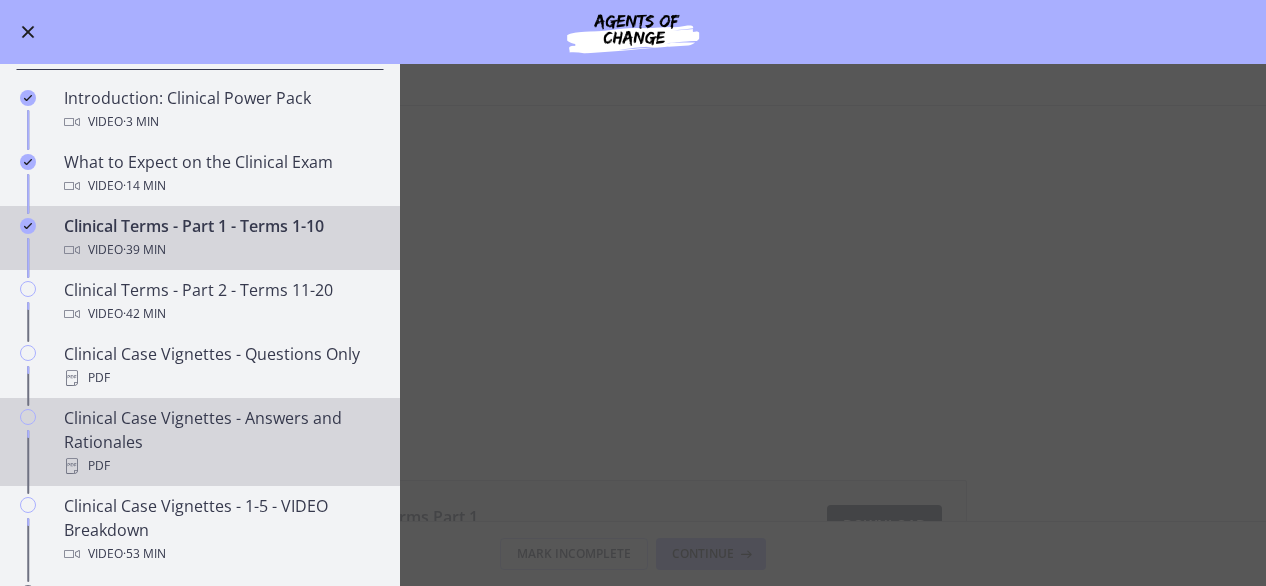 click on "PDF" at bounding box center (220, 466) 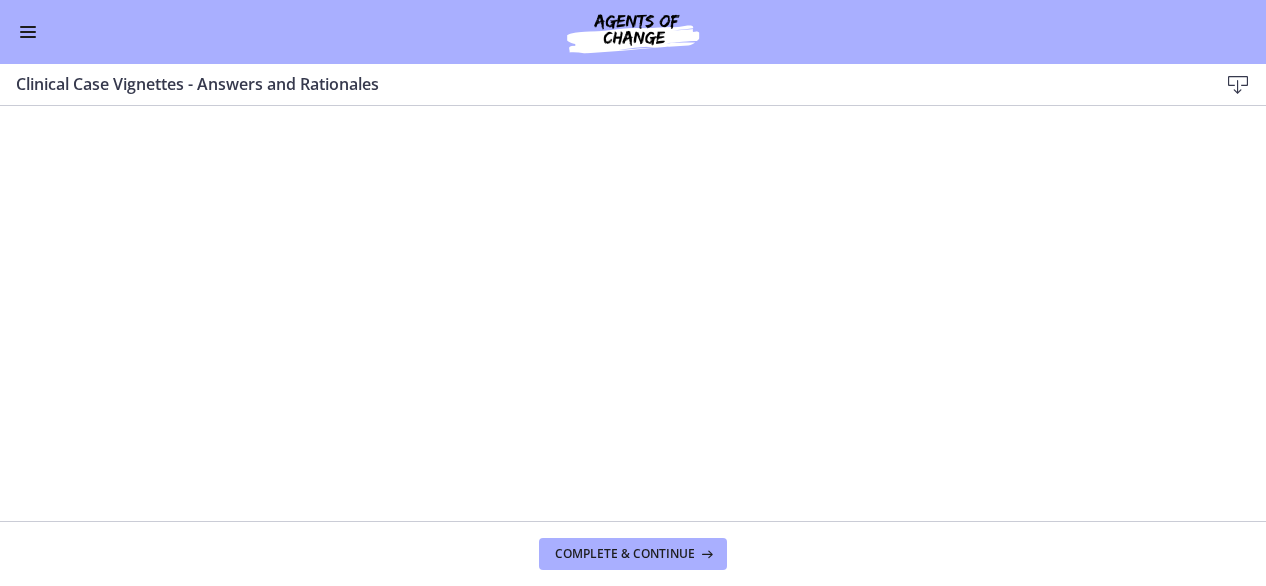 click at bounding box center [28, 32] 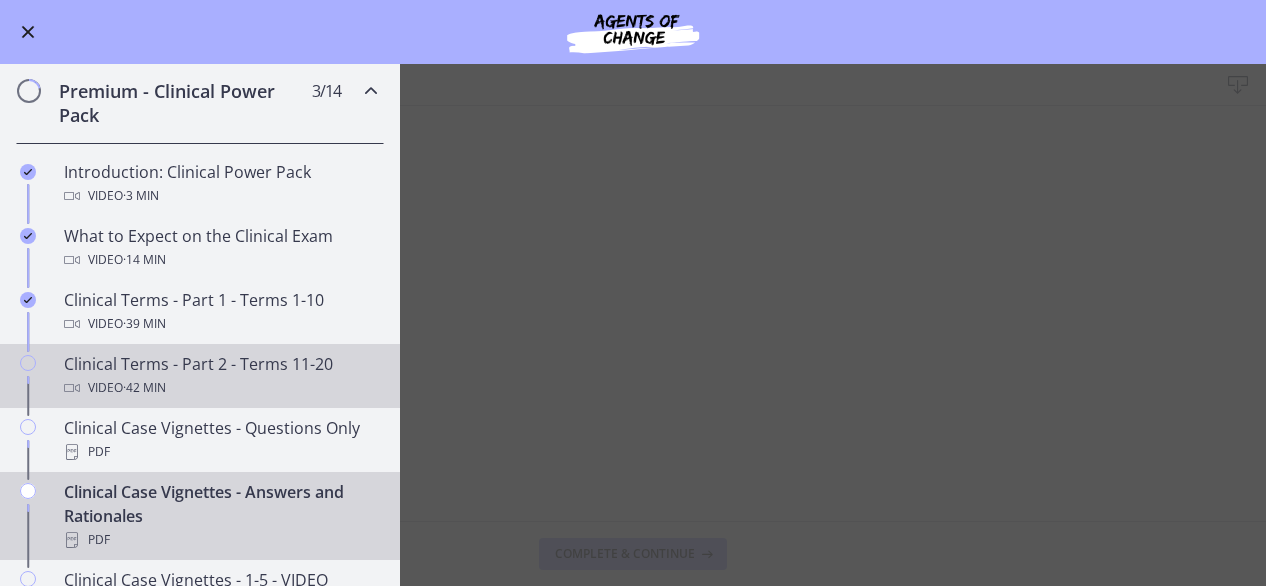 scroll, scrollTop: 820, scrollLeft: 0, axis: vertical 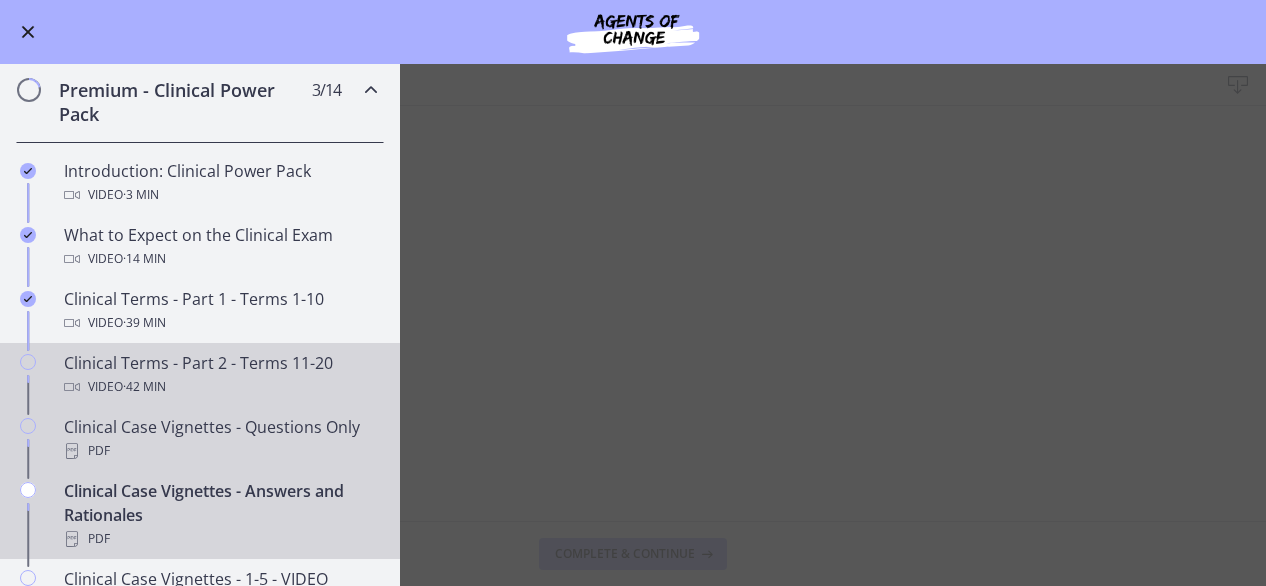 click on "Clinical Case Vignettes - Questions Only
PDF" at bounding box center (220, 439) 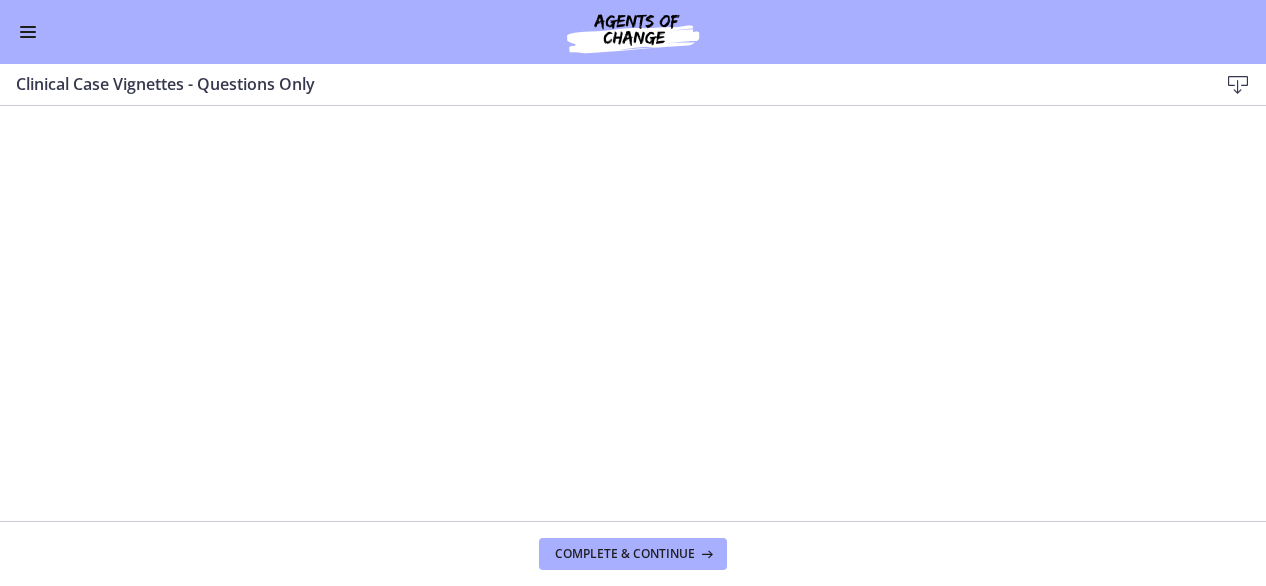 click at bounding box center [28, 32] 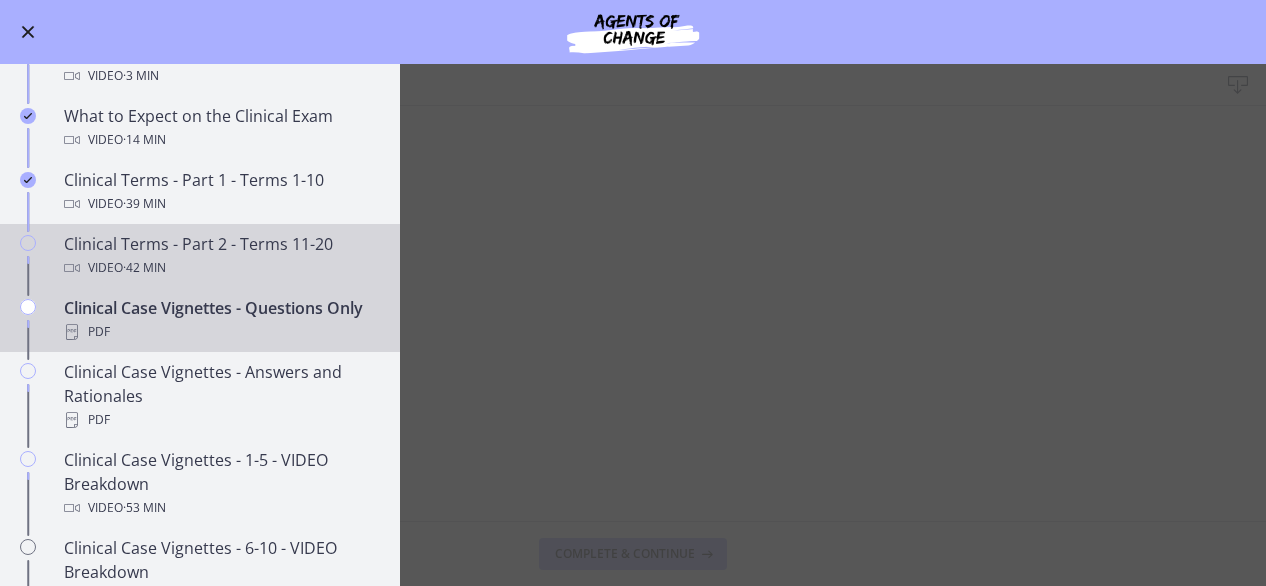 scroll, scrollTop: 942, scrollLeft: 0, axis: vertical 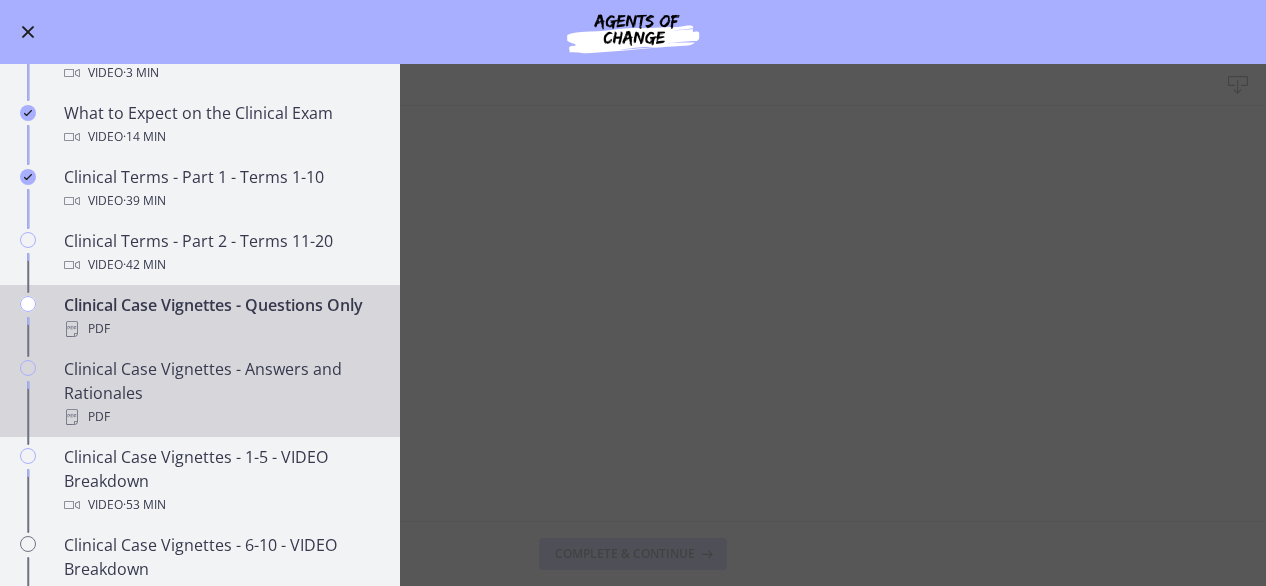 click on "Clinical Case Vignettes - Answers and Rationales
PDF" at bounding box center (220, 393) 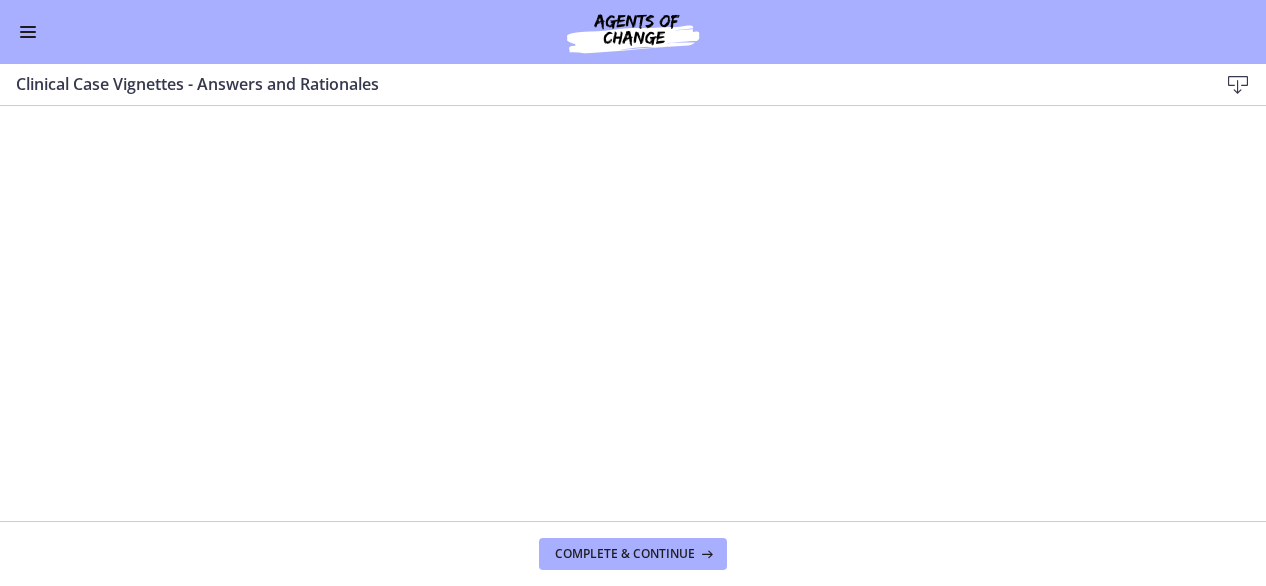 click at bounding box center (28, 37) 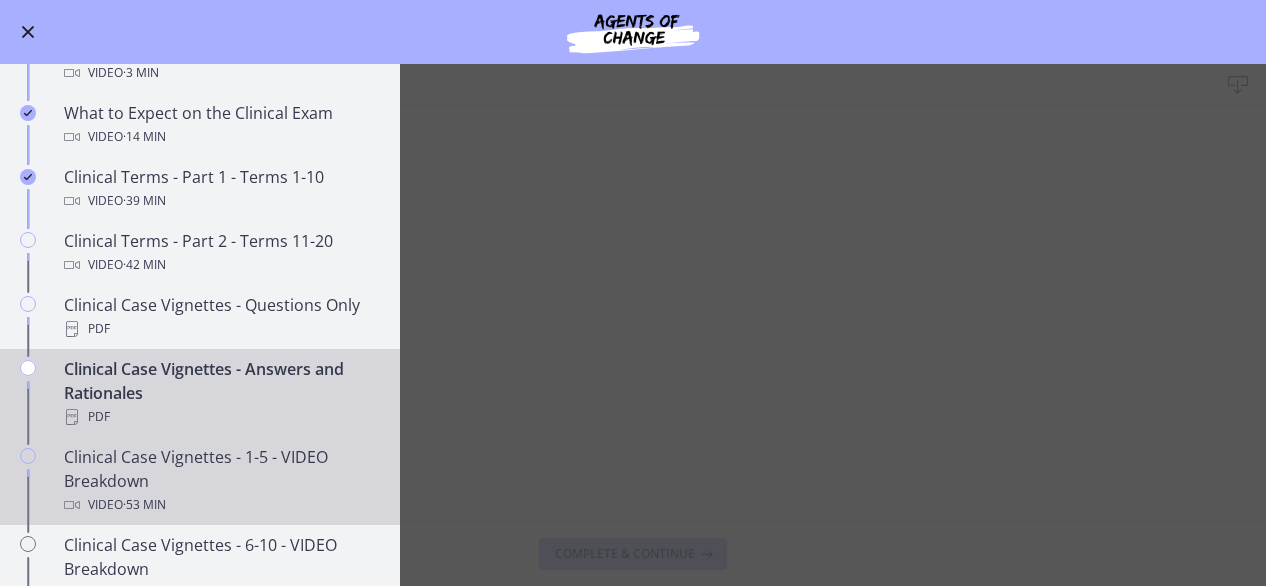 click on "Clinical Case Vignettes - 1-5 - VIDEO Breakdown
Video
&nbsp; ·  53 min" at bounding box center [220, 481] 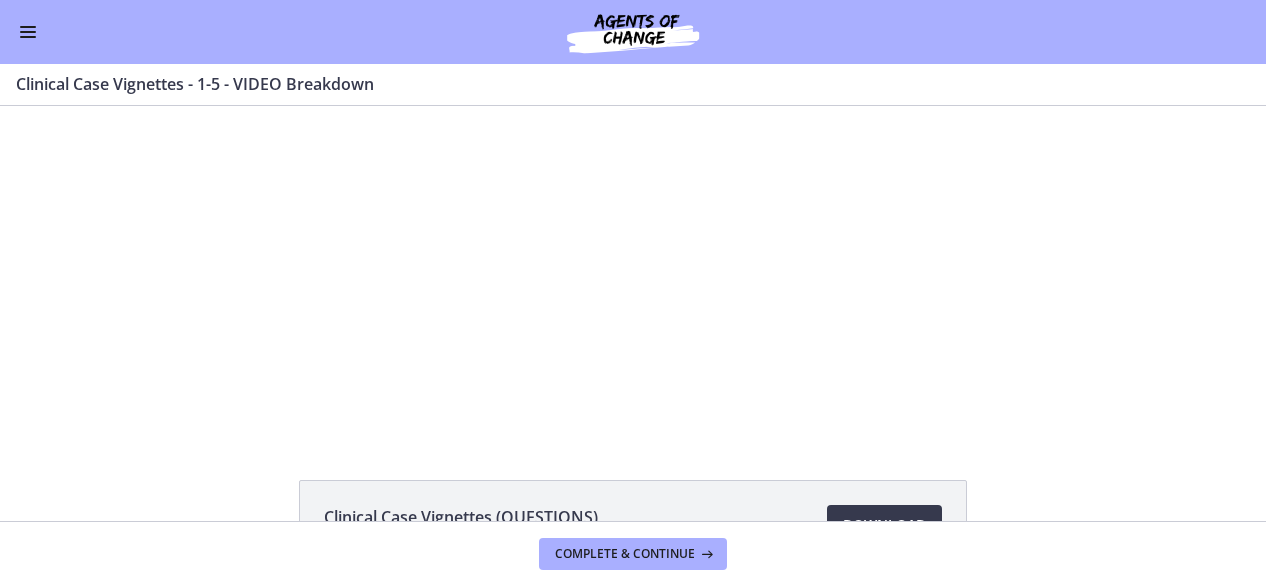 scroll, scrollTop: 0, scrollLeft: 0, axis: both 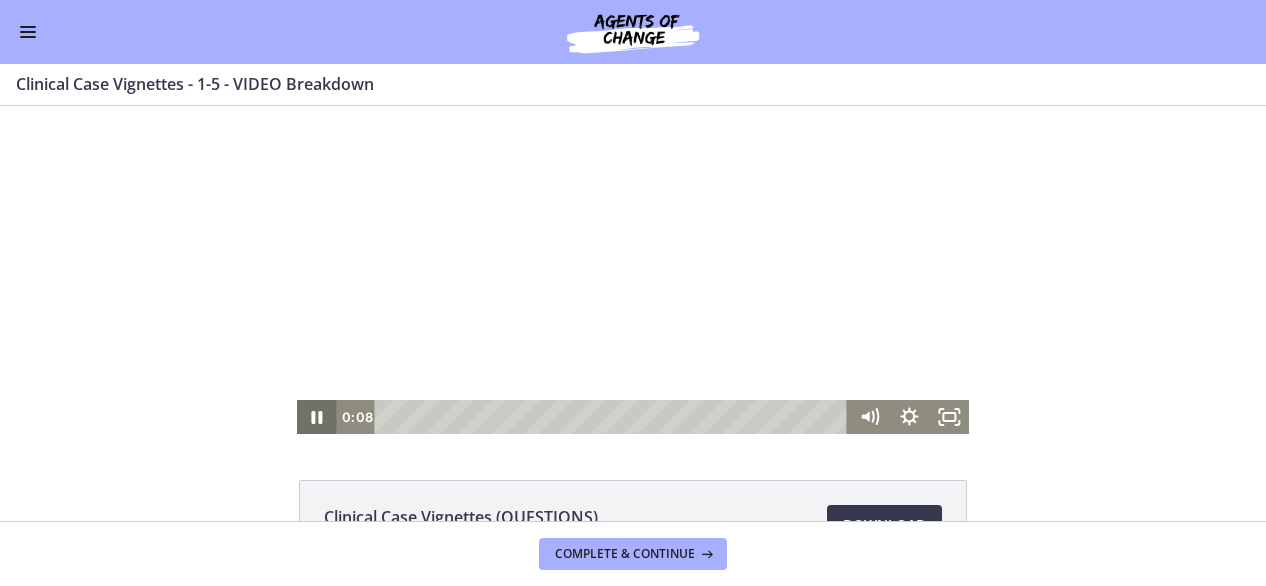click 